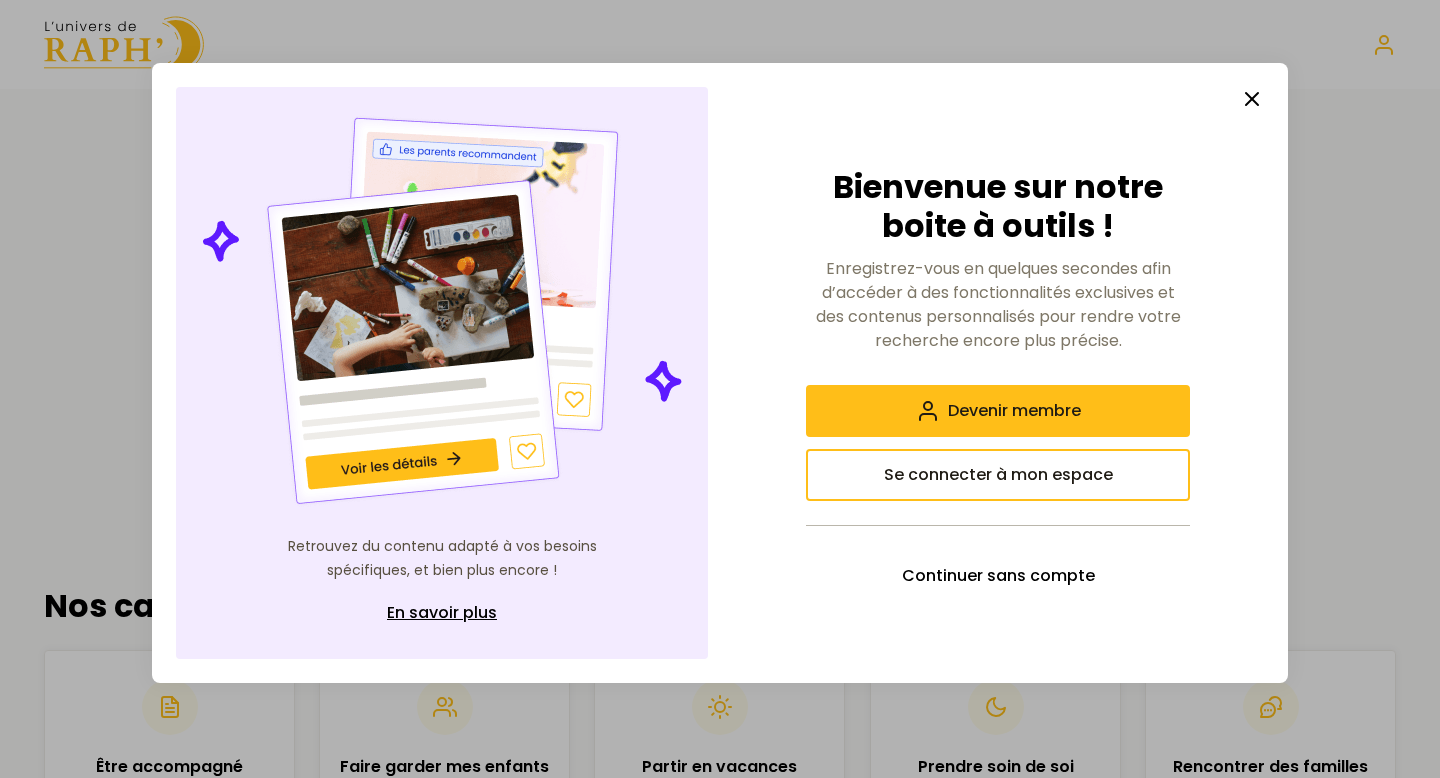 scroll, scrollTop: 0, scrollLeft: 0, axis: both 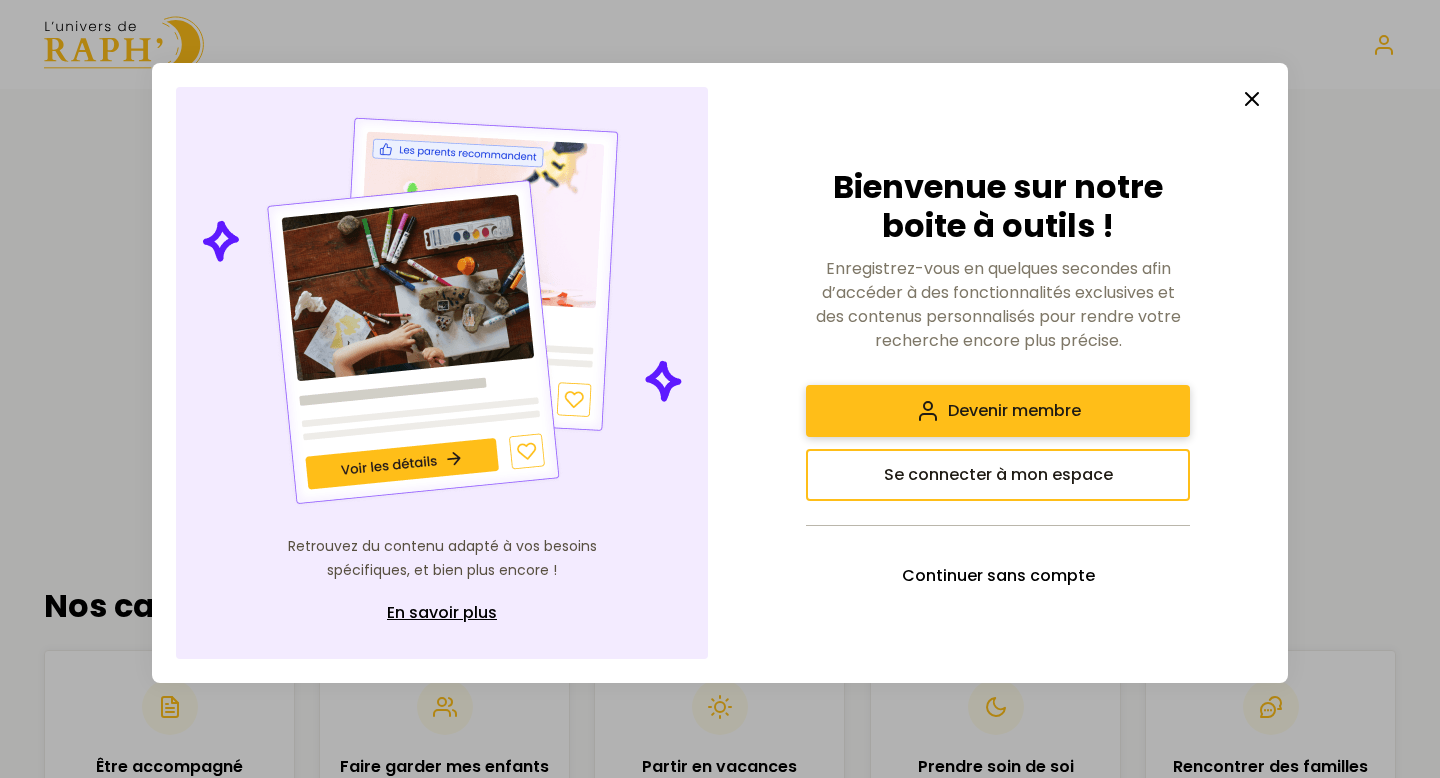 click on "Devenir membre" at bounding box center (1014, 411) 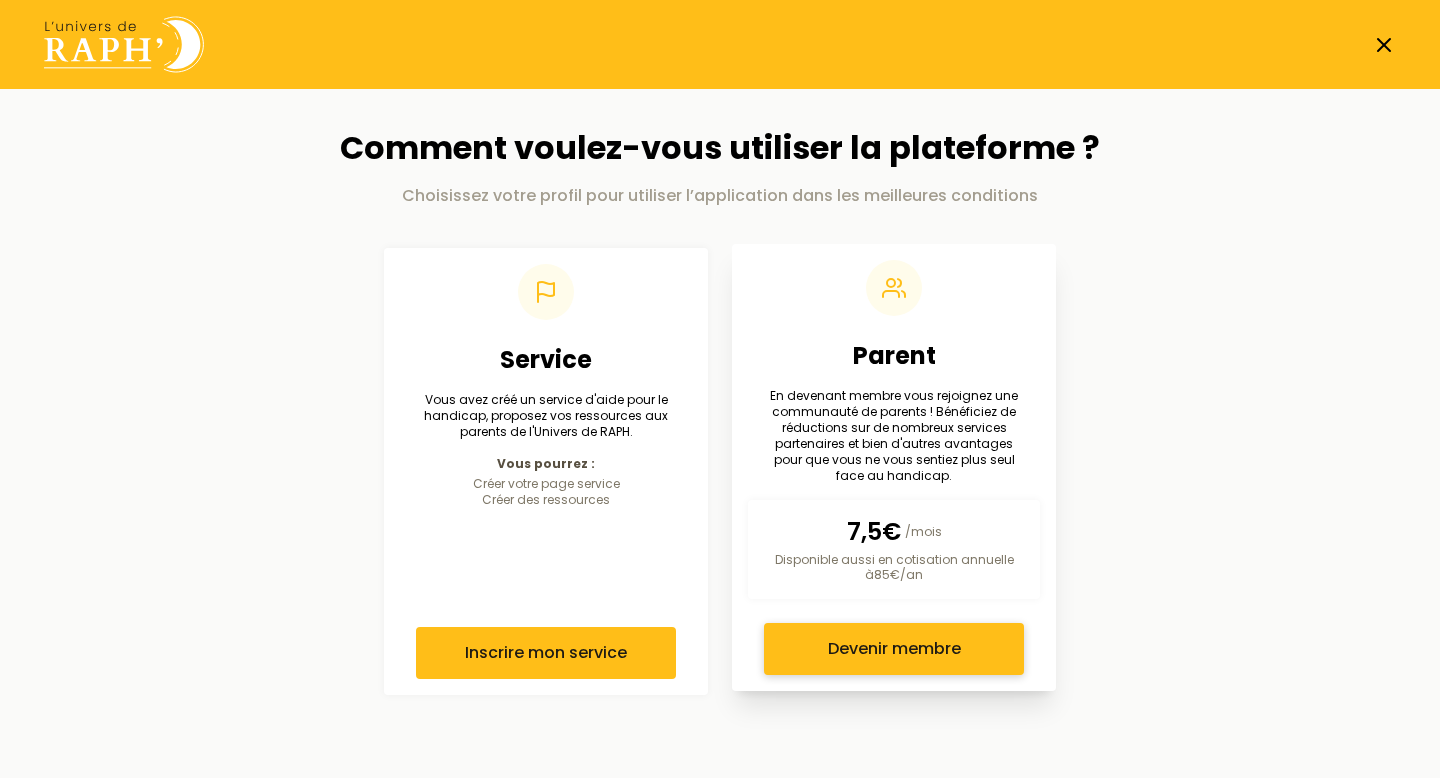 click on "Devenir membre" at bounding box center [894, 649] 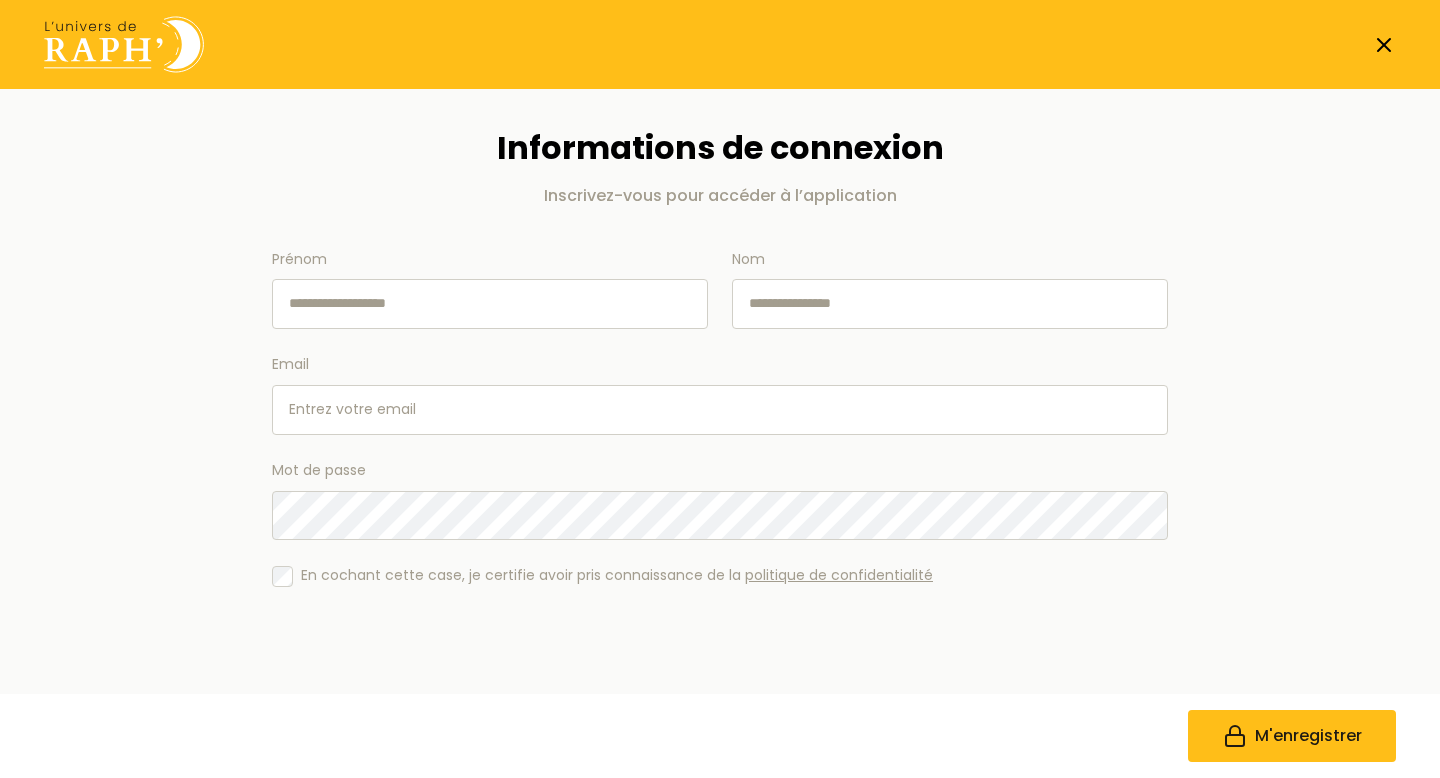 click on "Email" at bounding box center [720, 410] 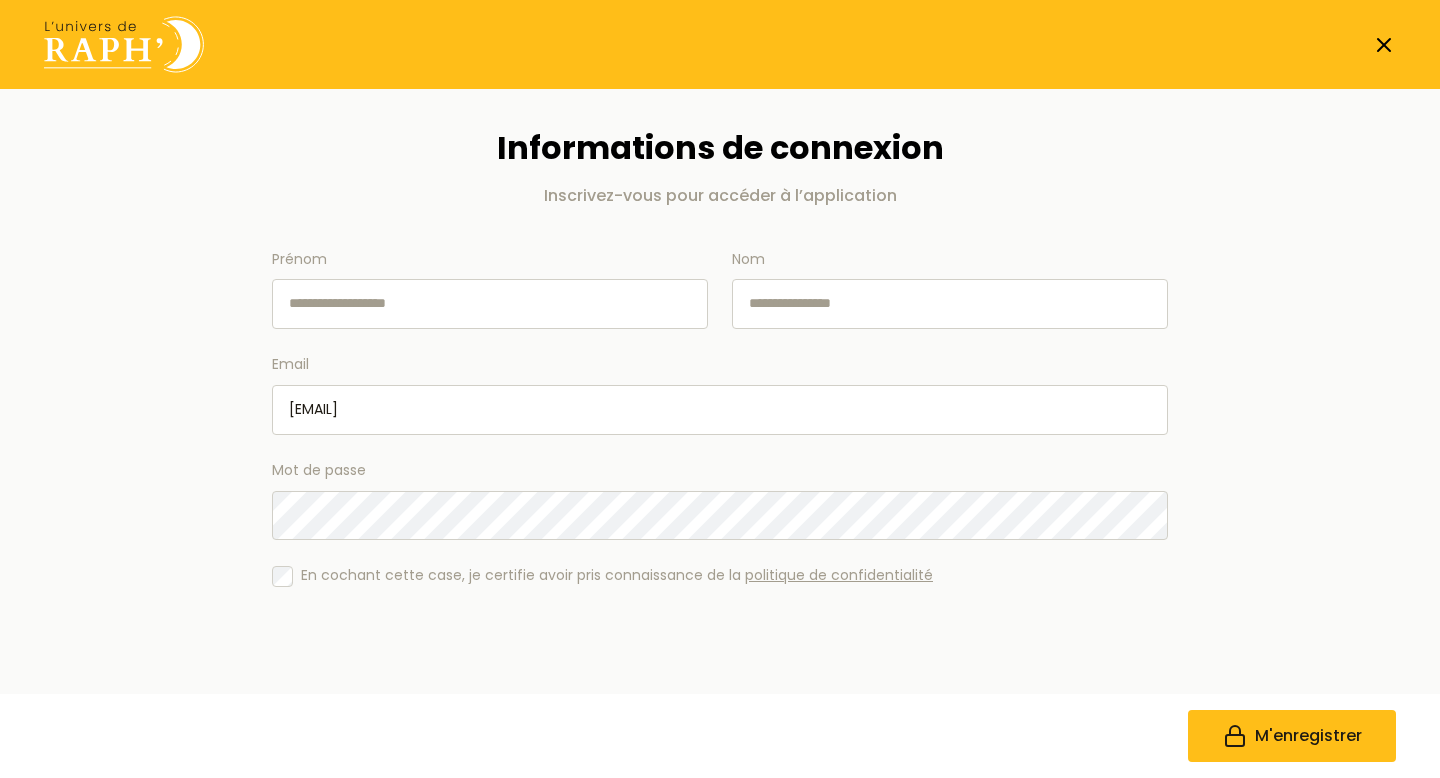 type on "[EMAIL]" 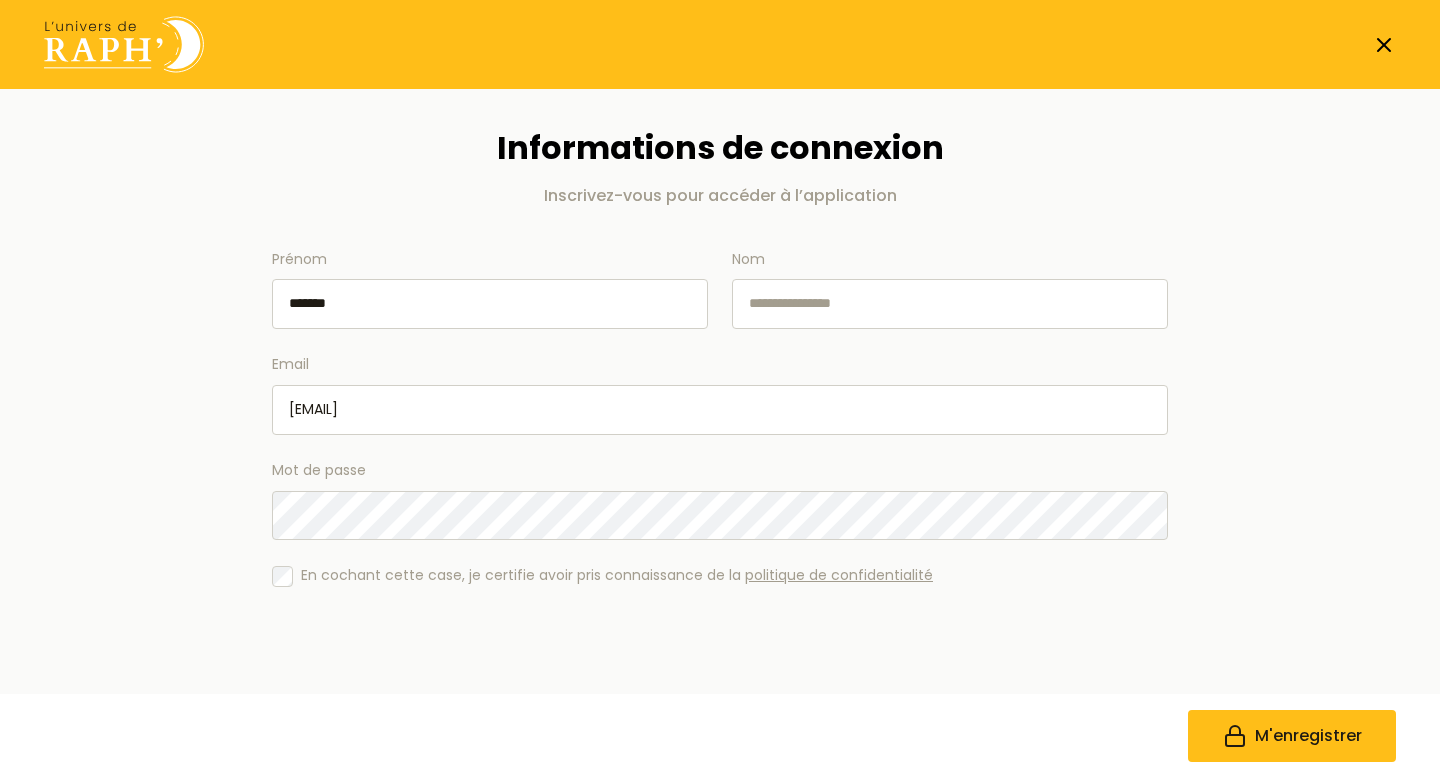 type on "*******" 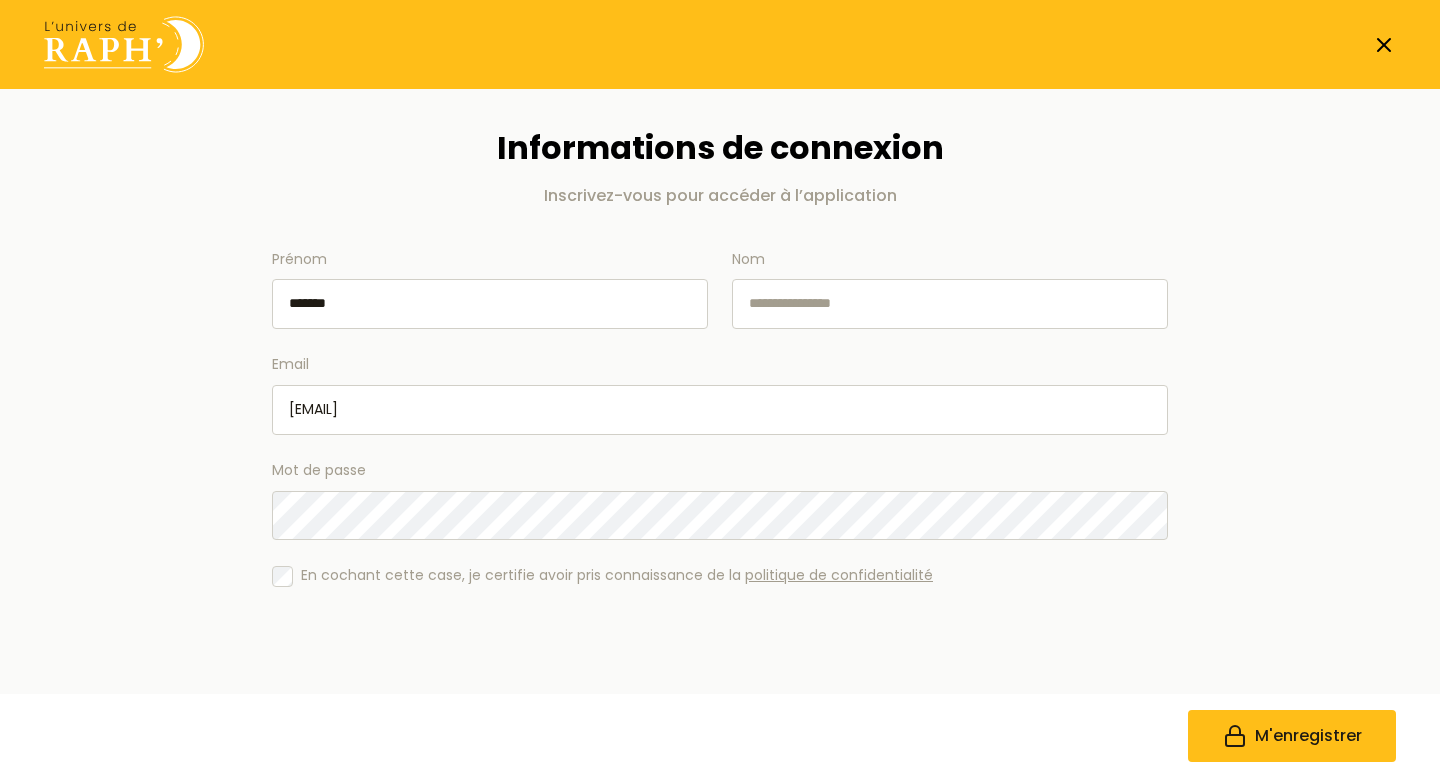 click on "Nom" at bounding box center (950, 304) 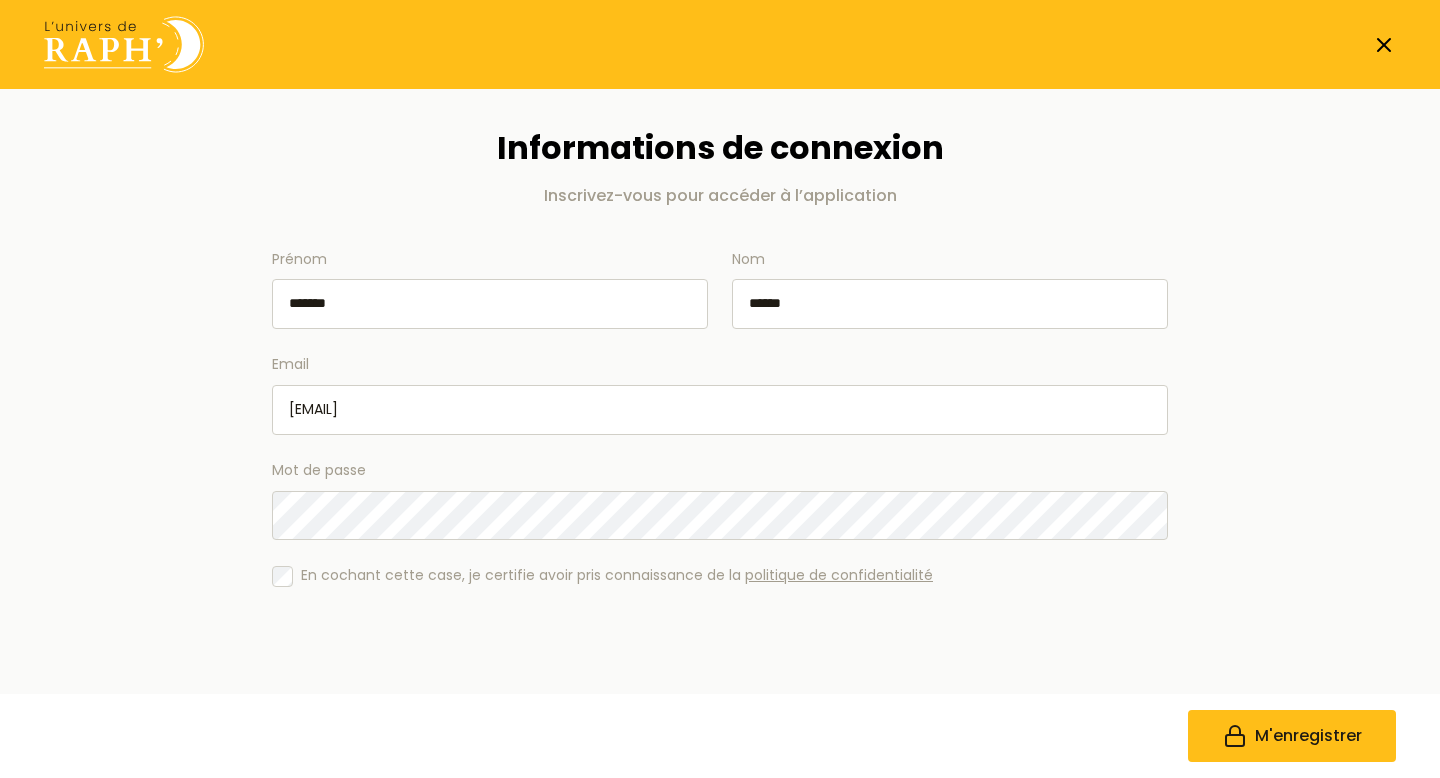 type on "******" 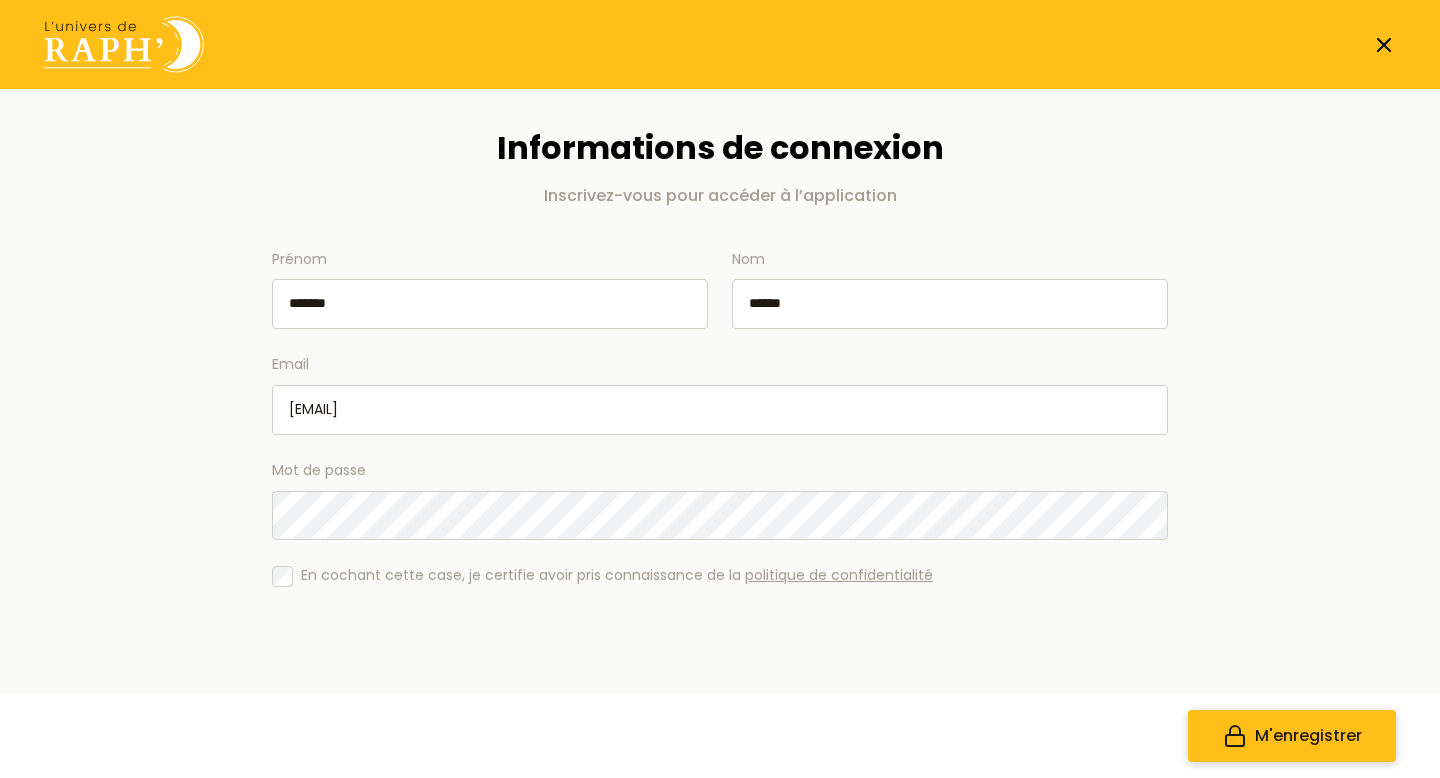 click on "M'enregistrer" at bounding box center (1308, 736) 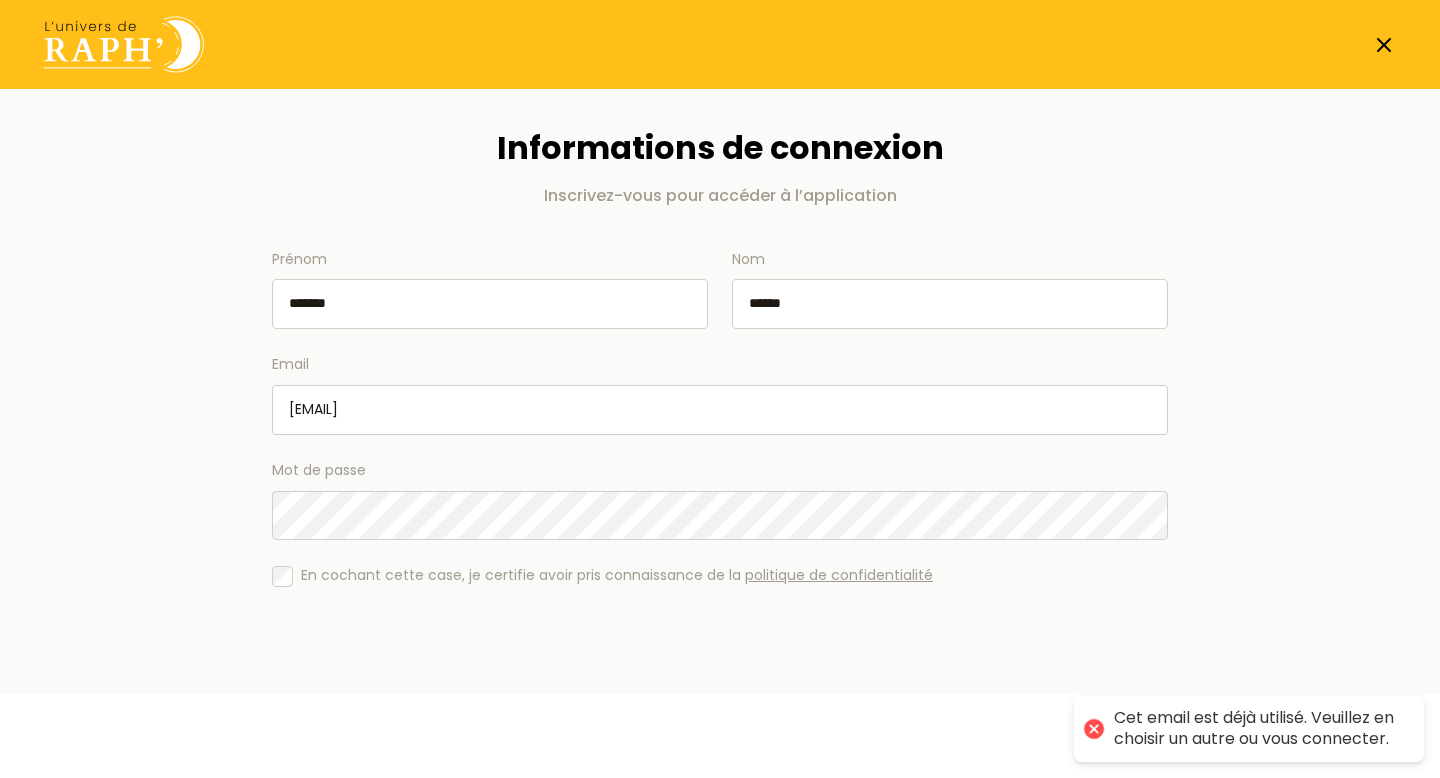 click on "[EMAIL]" at bounding box center (720, 410) 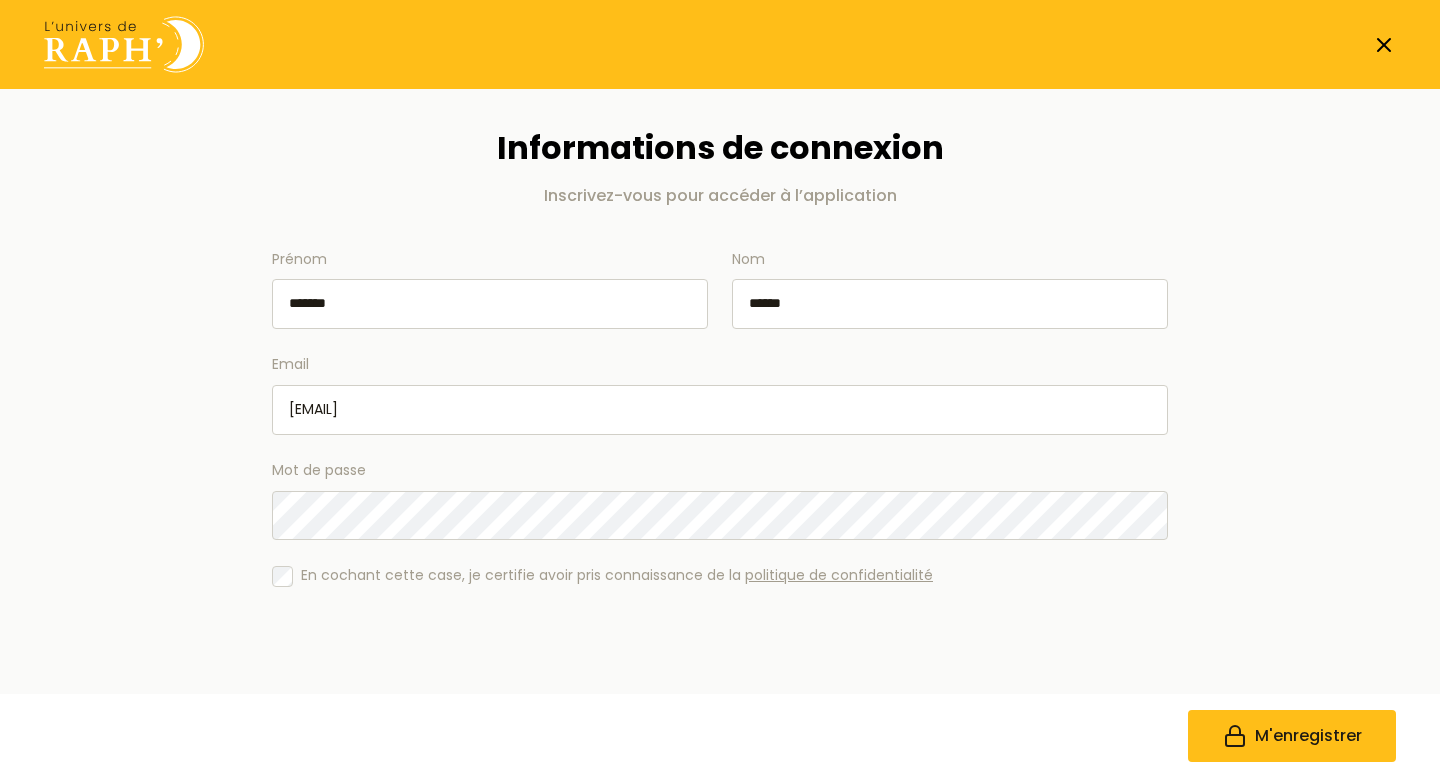 click 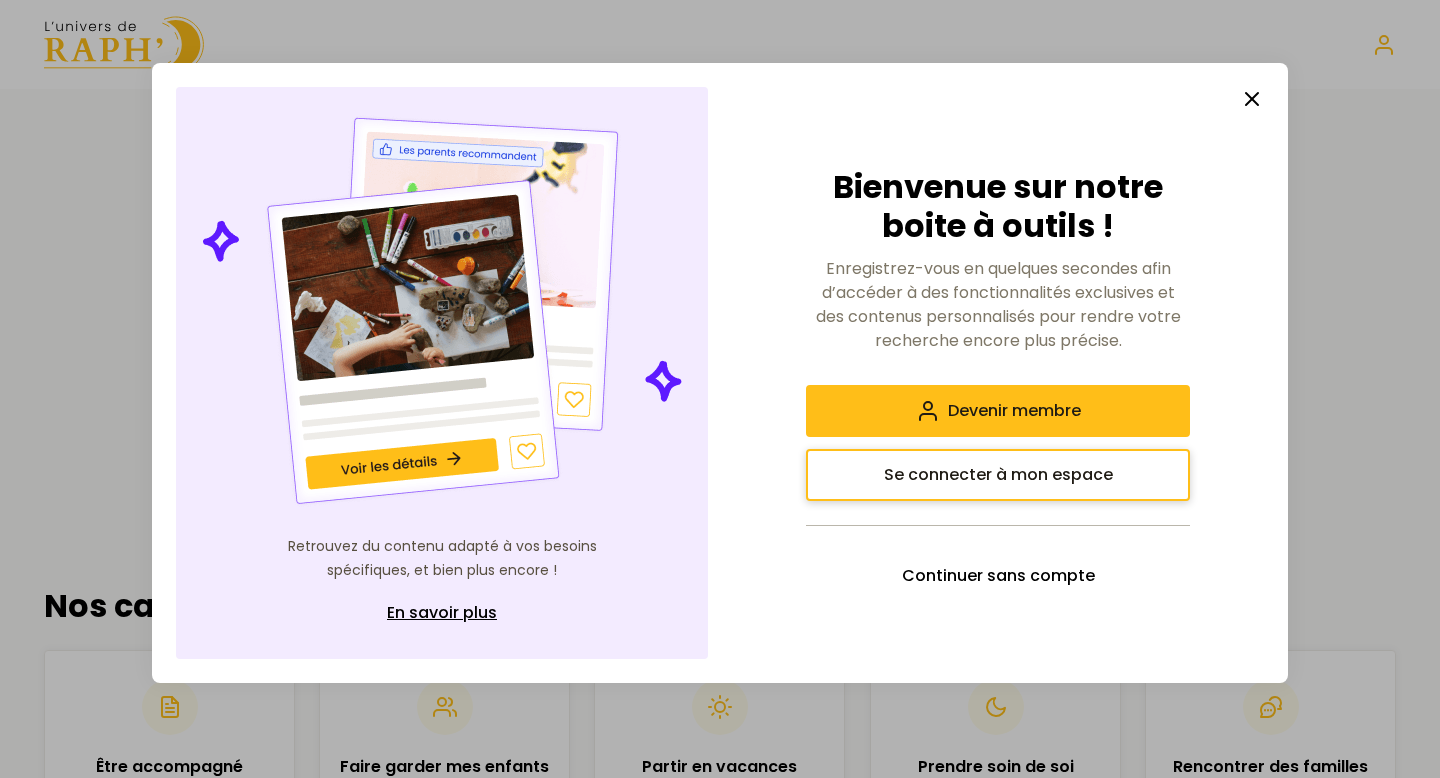 click on "Se connecter à mon espace" at bounding box center [998, 475] 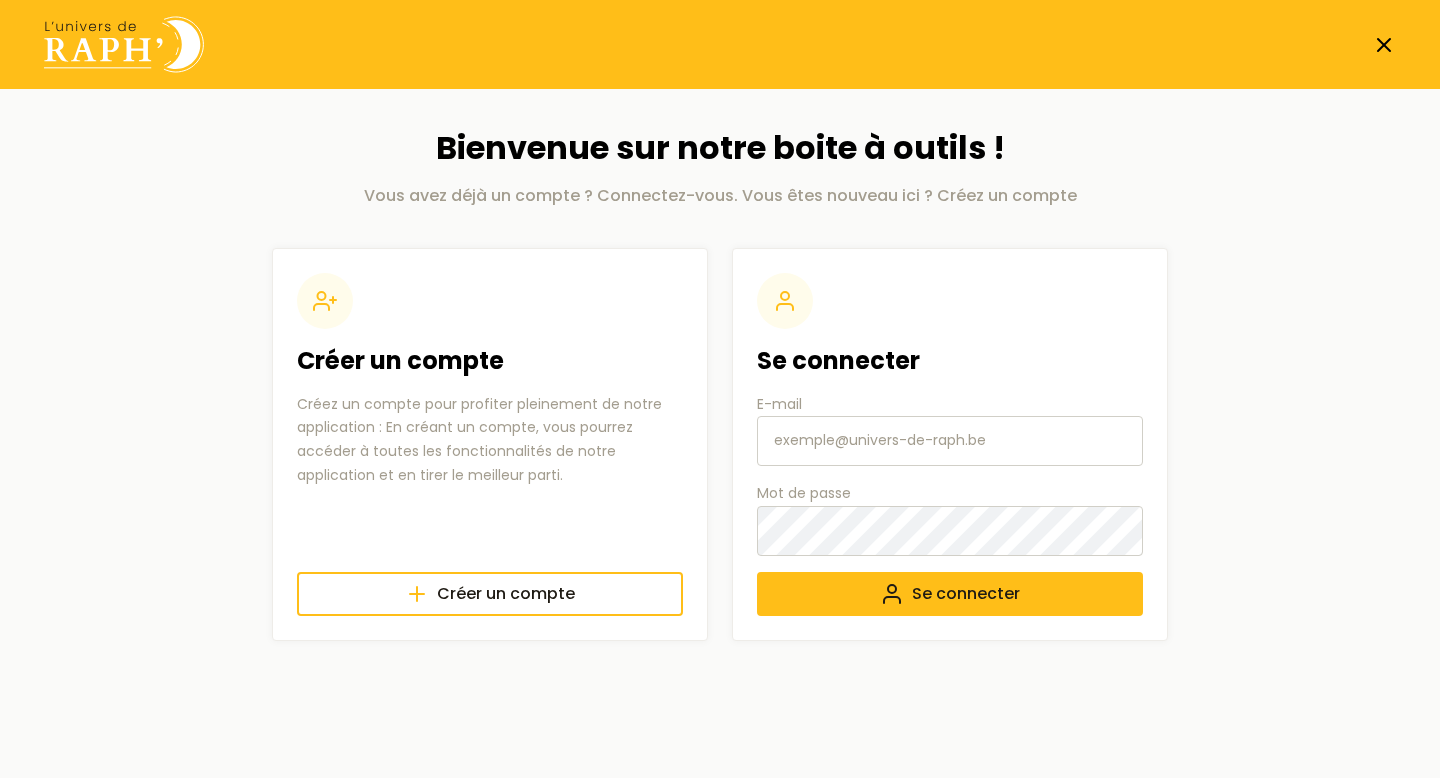 click on "E-mail" at bounding box center [950, 441] 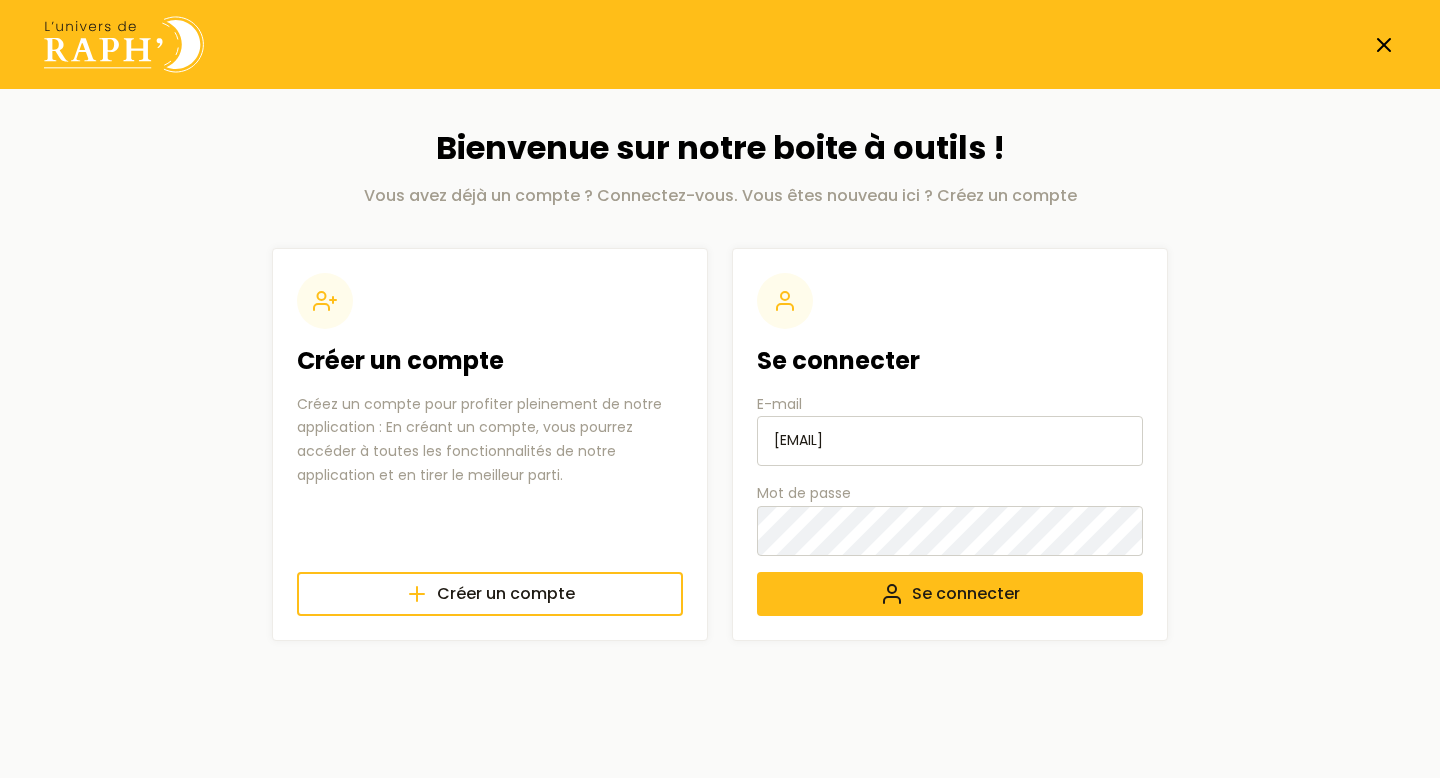 type on "[EMAIL]" 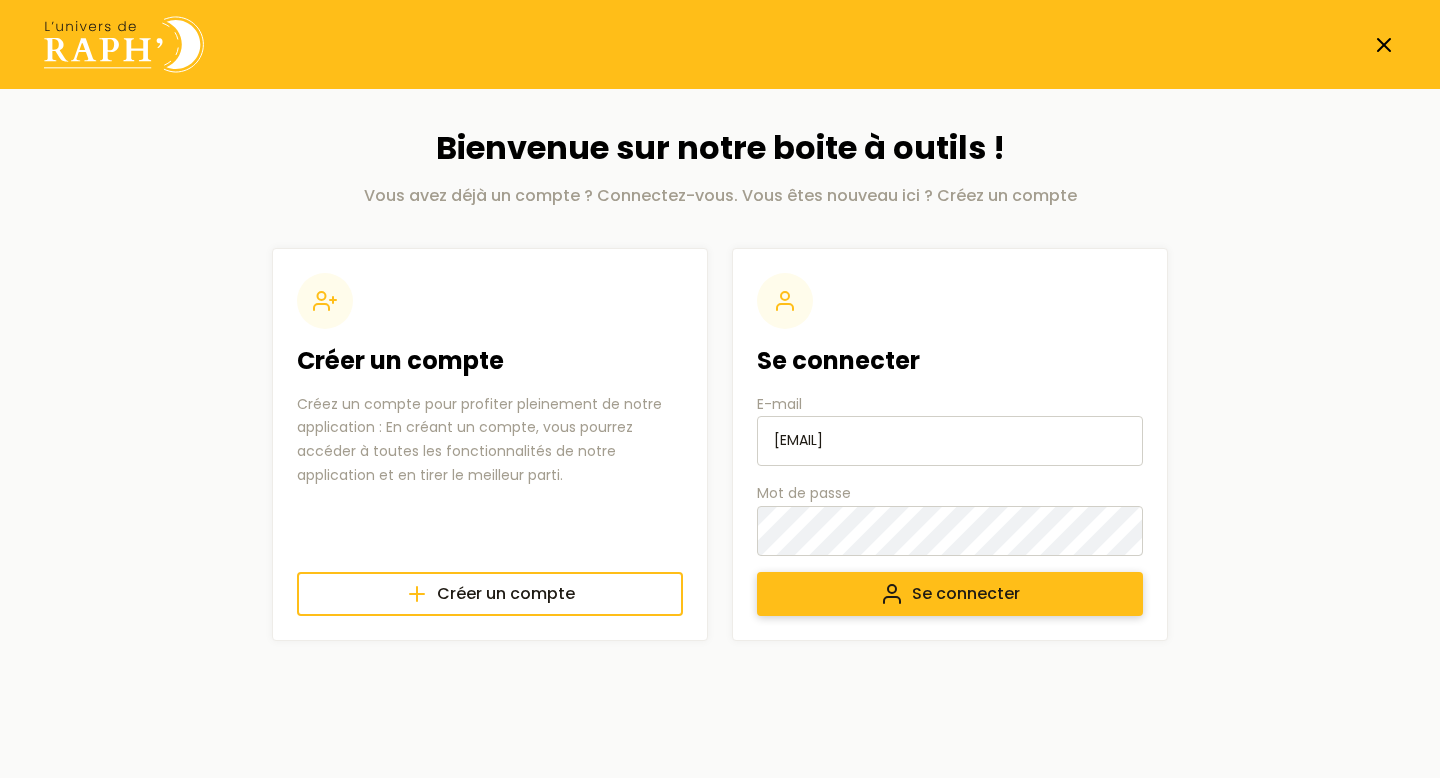 click on "Se connecter" at bounding box center [950, 594] 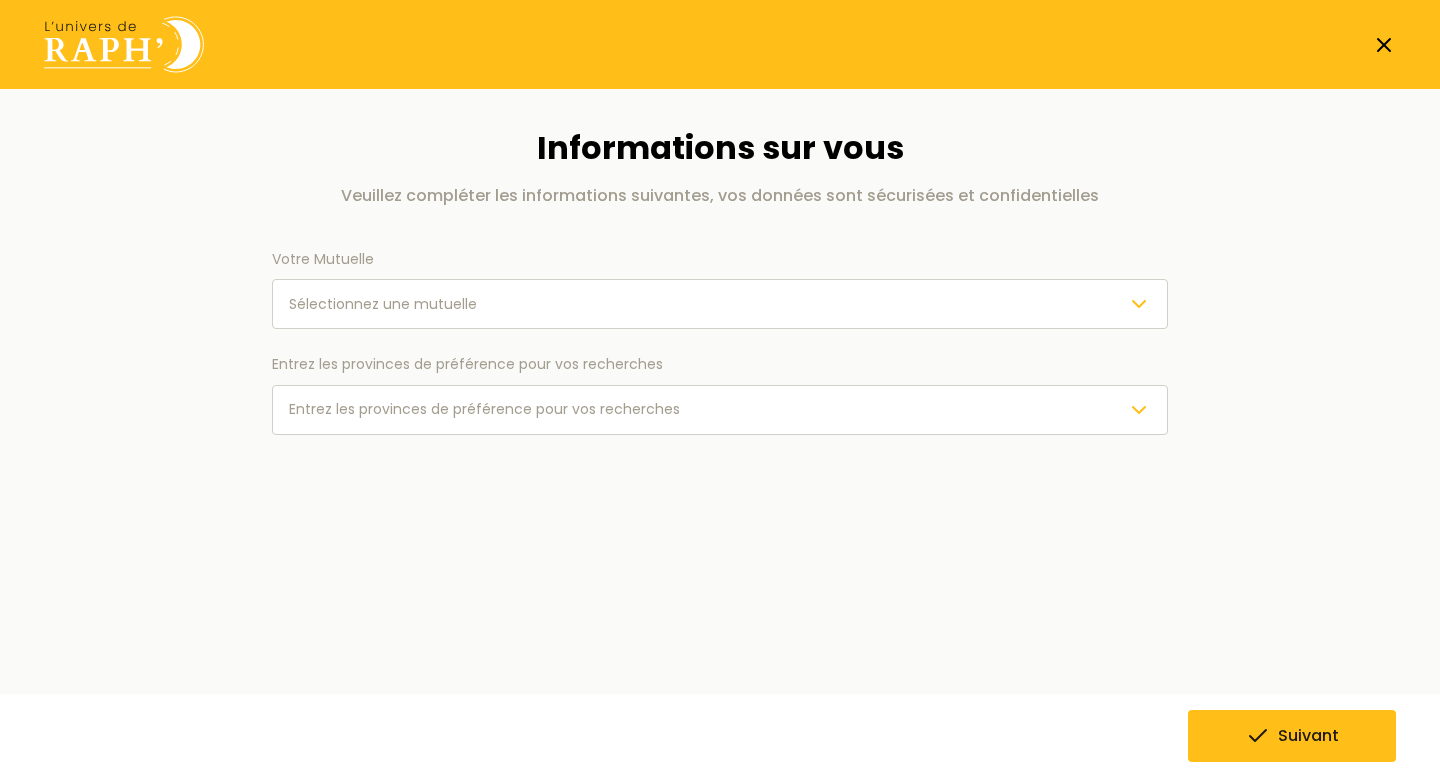 click on "Sélectionnez une mutuelle" at bounding box center (383, 304) 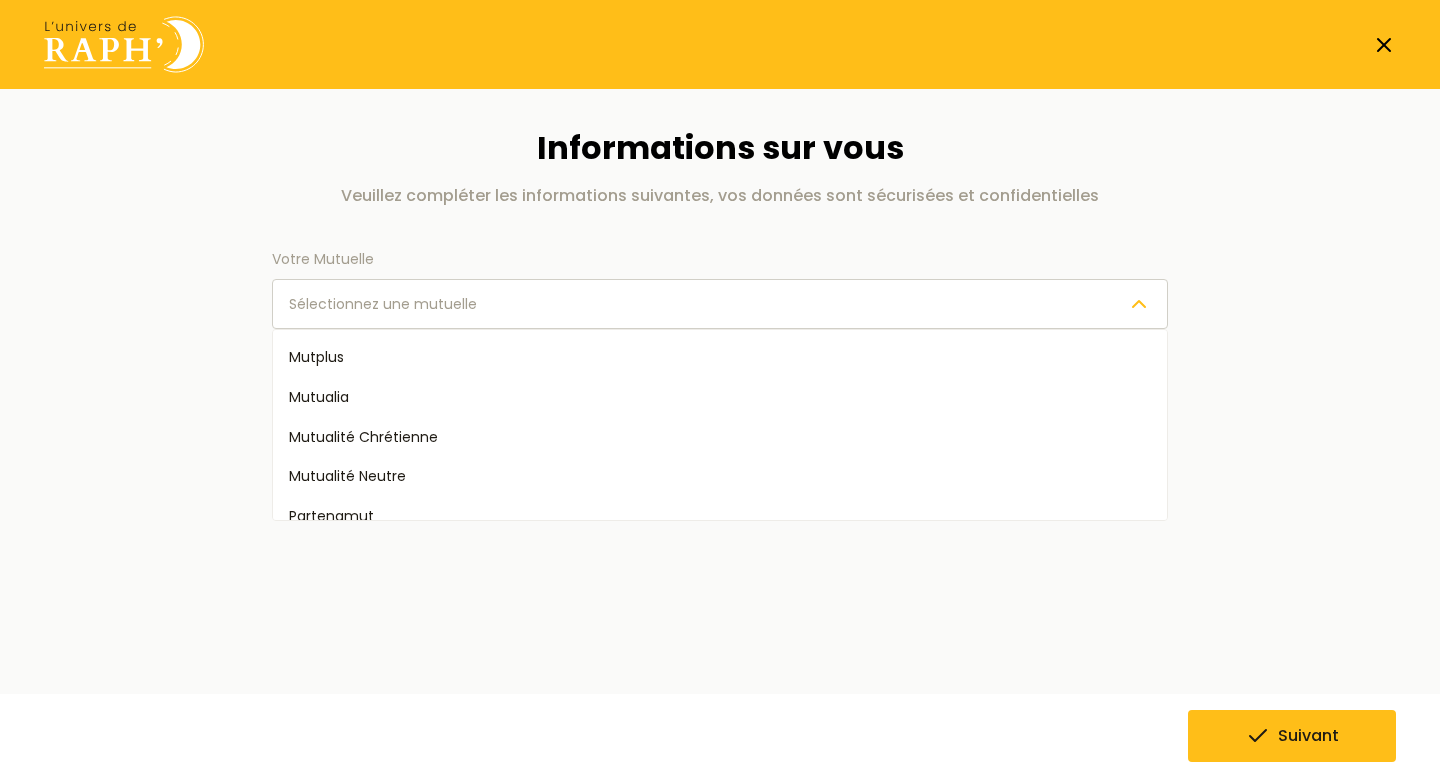 click on "Informations sur vous Veuillez compléter les informations suivantes, vos données sont sécurisées et confidentielles Votre Mutuelle Sélectionnez une mutuelle Mutplus Mutualia Mutualité Chrétienne Mutualité Neutre Partenamut Securex Solidaris Entrez les provinces de préférence pour vos recherches Entrez les provinces de préférence pour vos recherches Suivant" at bounding box center (720, 293) 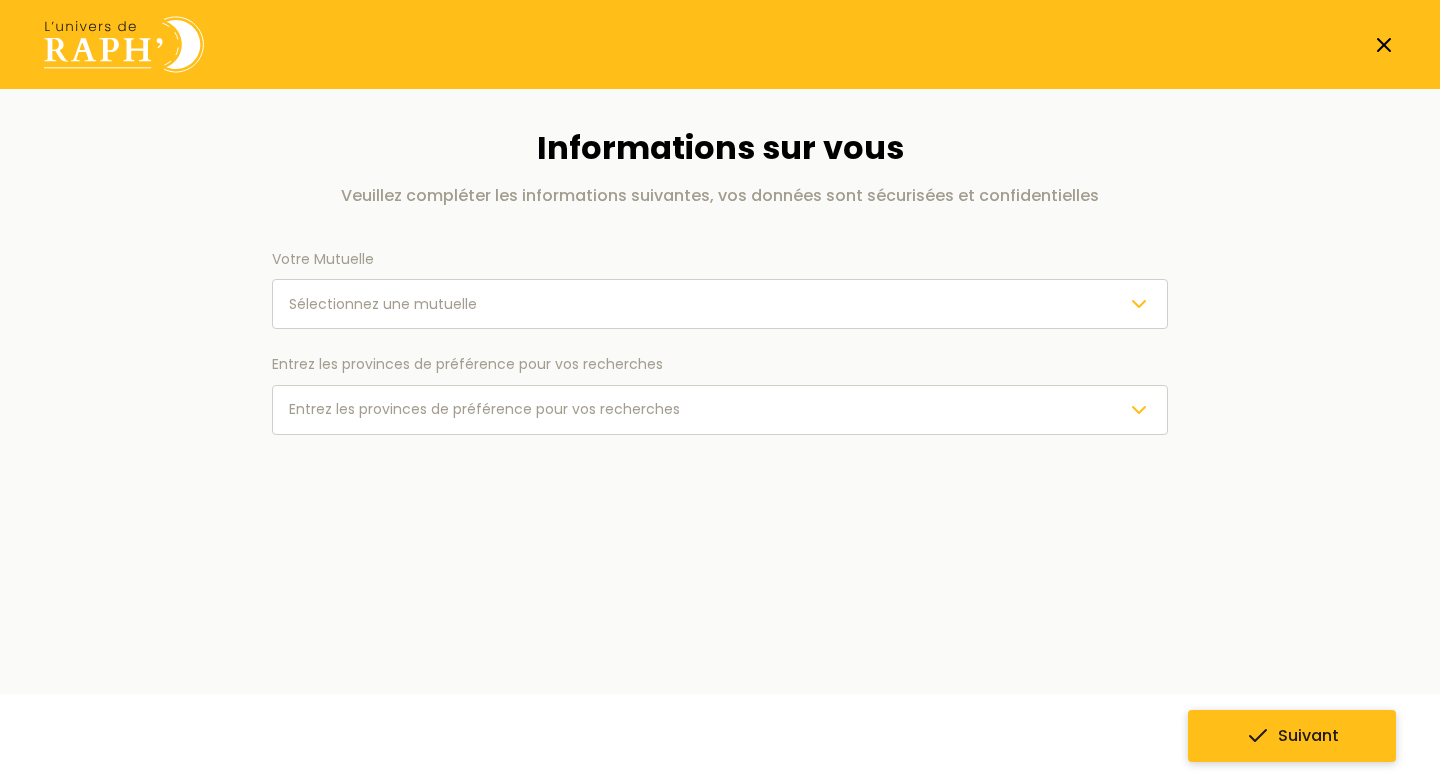 click on "Suivant" at bounding box center [1292, 736] 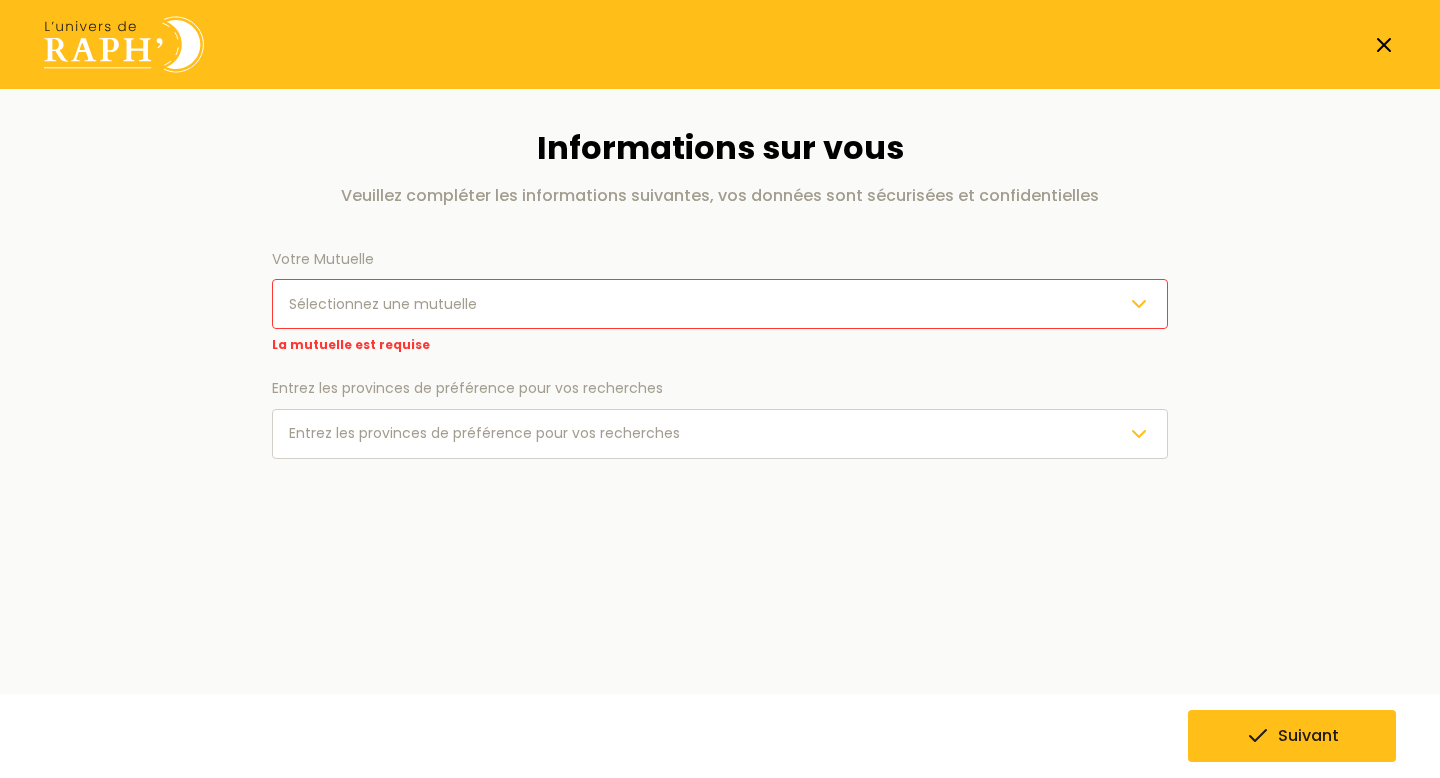 click on "Sélectionnez une mutuelle" at bounding box center [383, 304] 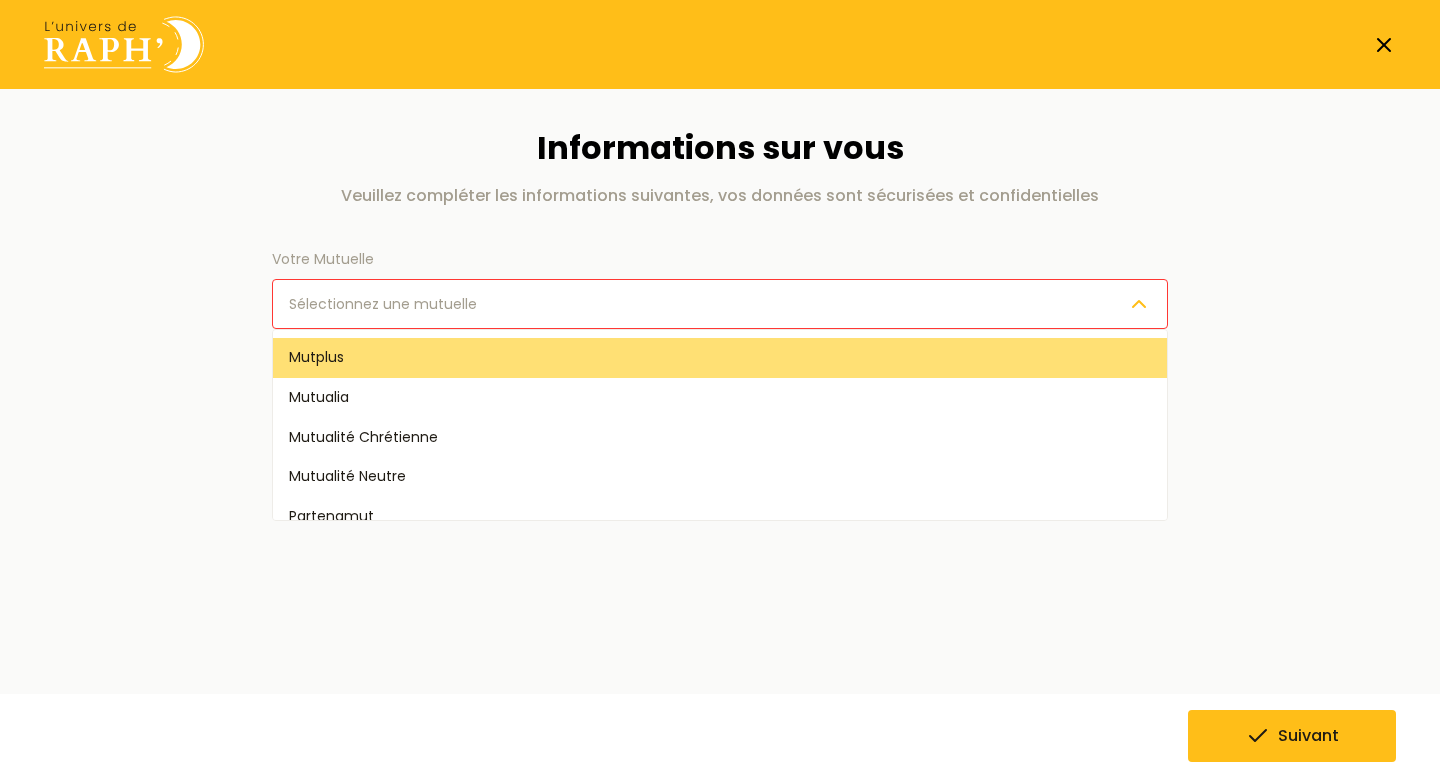 scroll, scrollTop: 26, scrollLeft: 0, axis: vertical 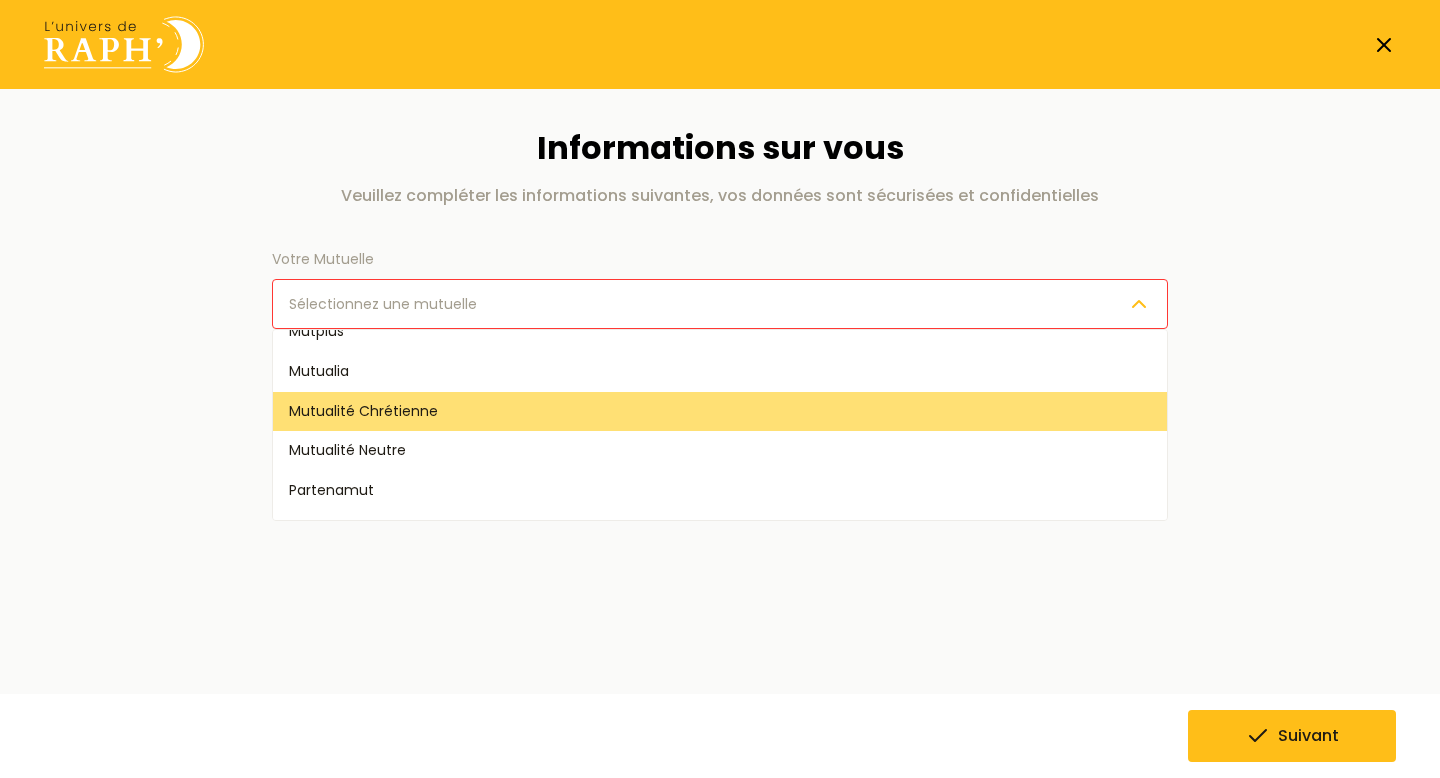 click on "Mutualité Chrétienne" at bounding box center (363, 411) 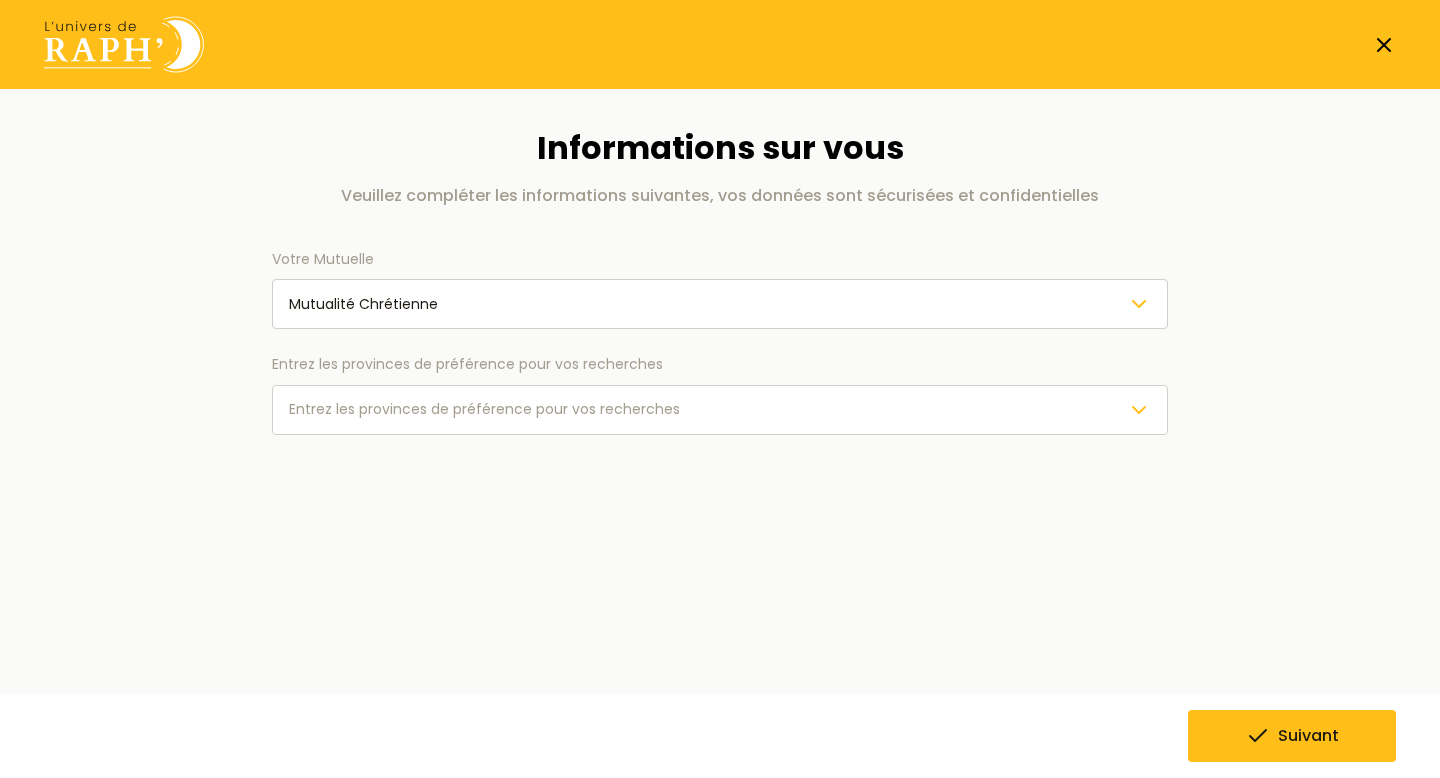 click on "Mutualité Chrétienne" at bounding box center [720, 304] 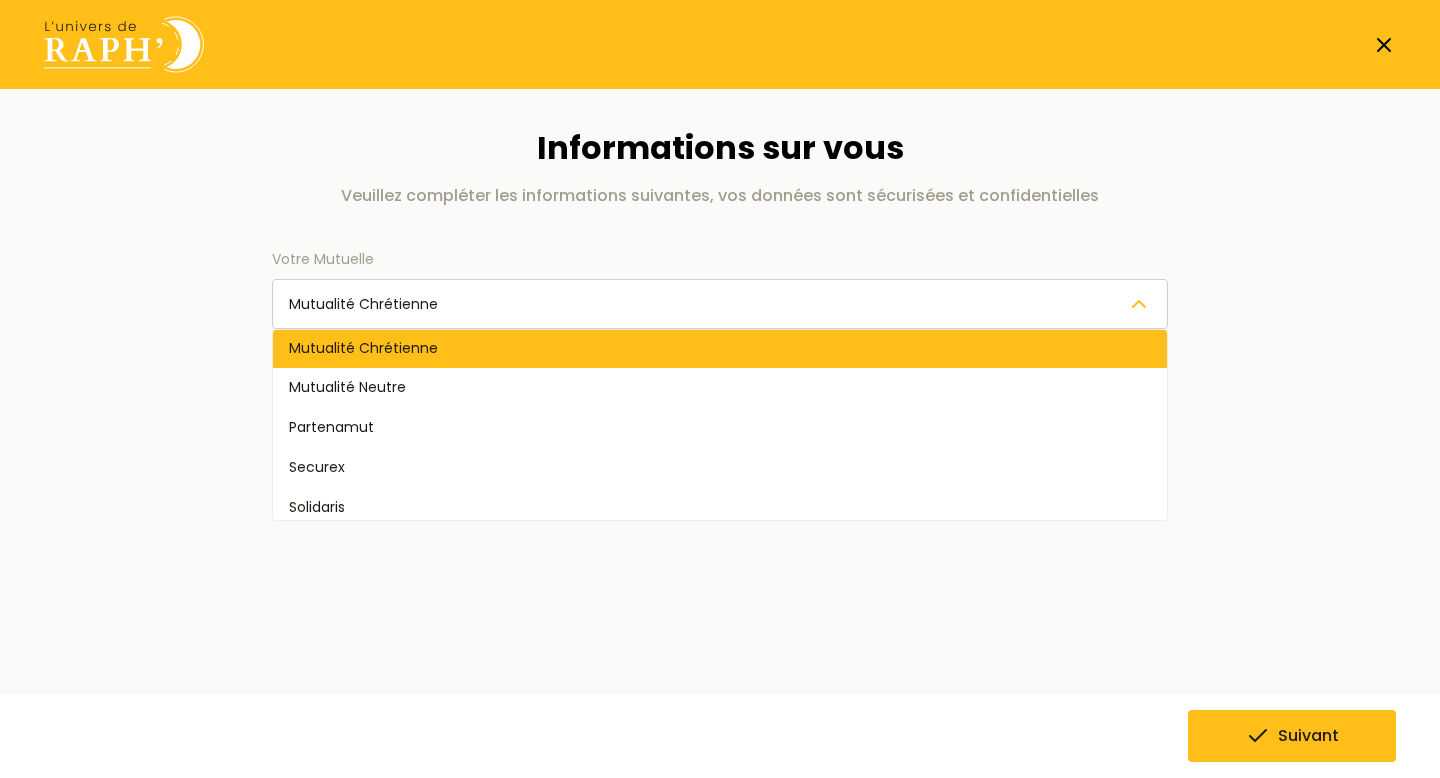 scroll, scrollTop: 104, scrollLeft: 0, axis: vertical 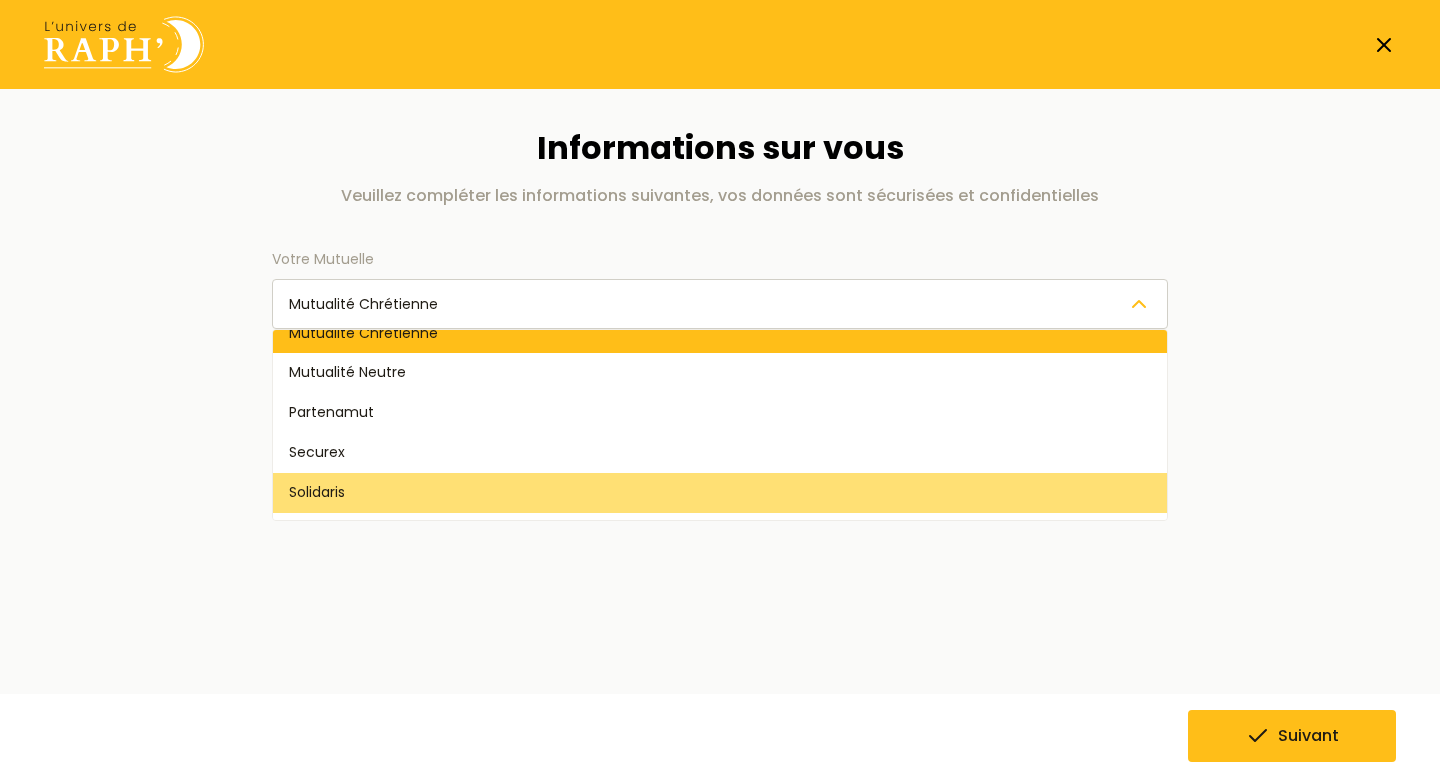 click on "Solidaris" at bounding box center (720, 493) 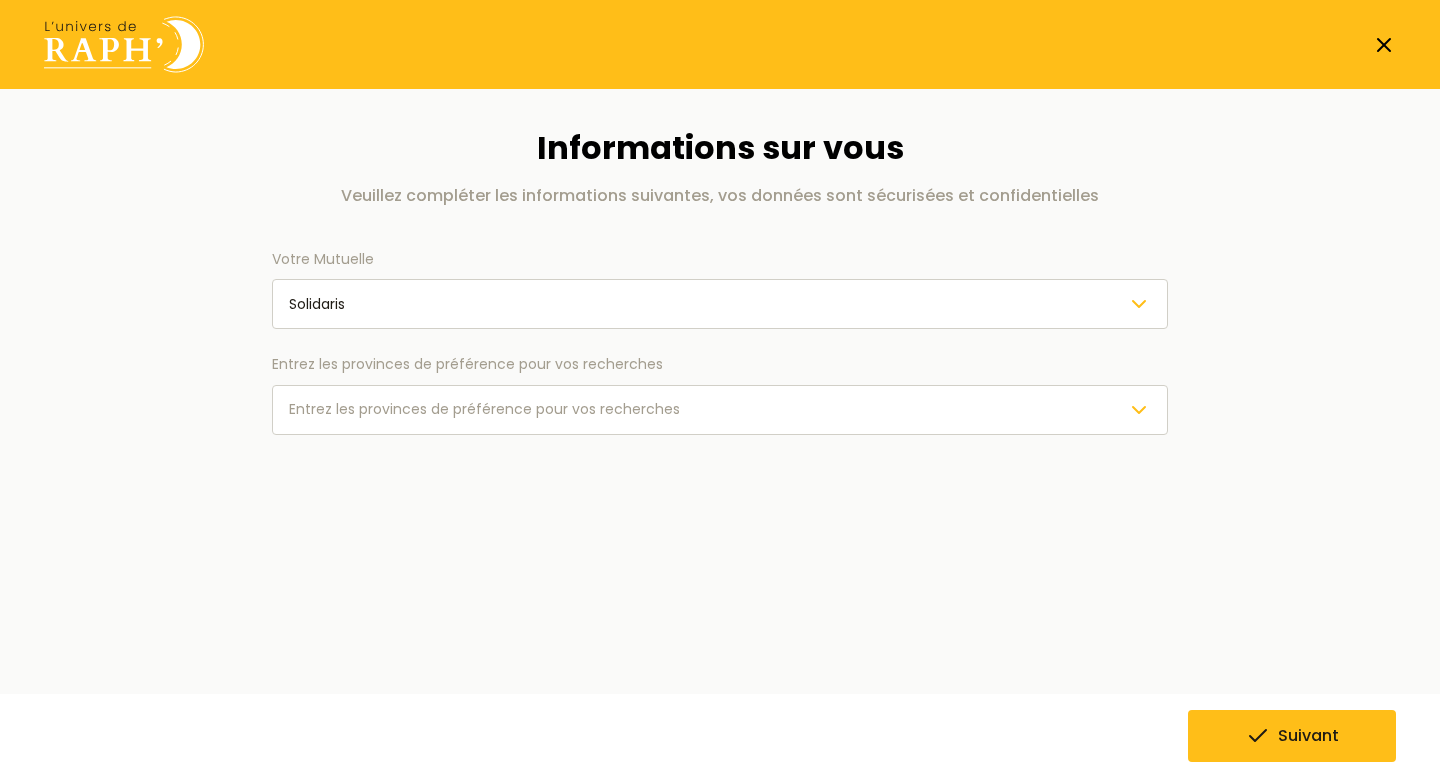 click on "Informations sur vous Veuillez compléter les informations suivantes, vos données sont sécurisées et confidentielles Votre Mutuelle Solidaris Entrez les provinces de préférence pour vos recherches Entrez les provinces de préférence pour vos recherches Suivant" at bounding box center (720, 338) 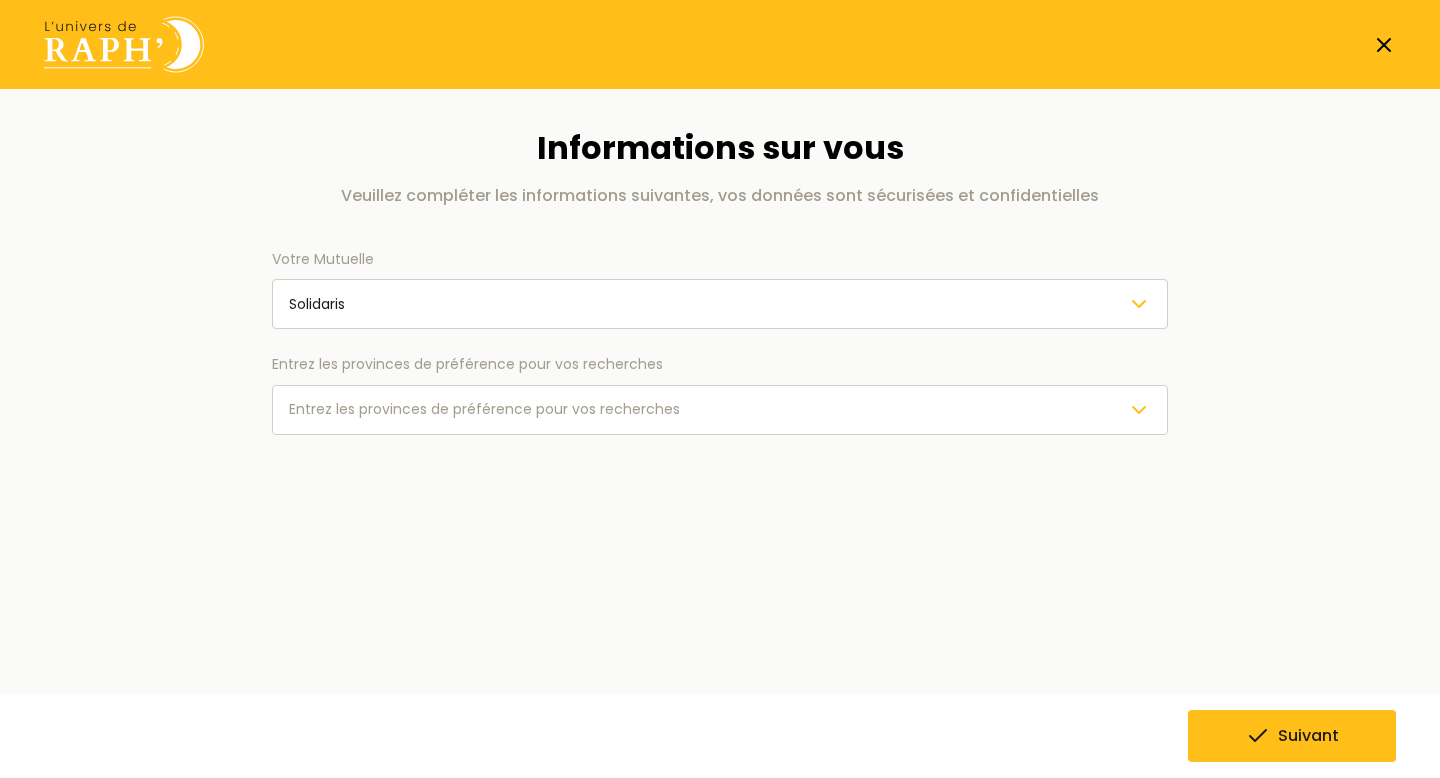 click on "Entrez les provinces de préférence pour vos recherches" at bounding box center (484, 409) 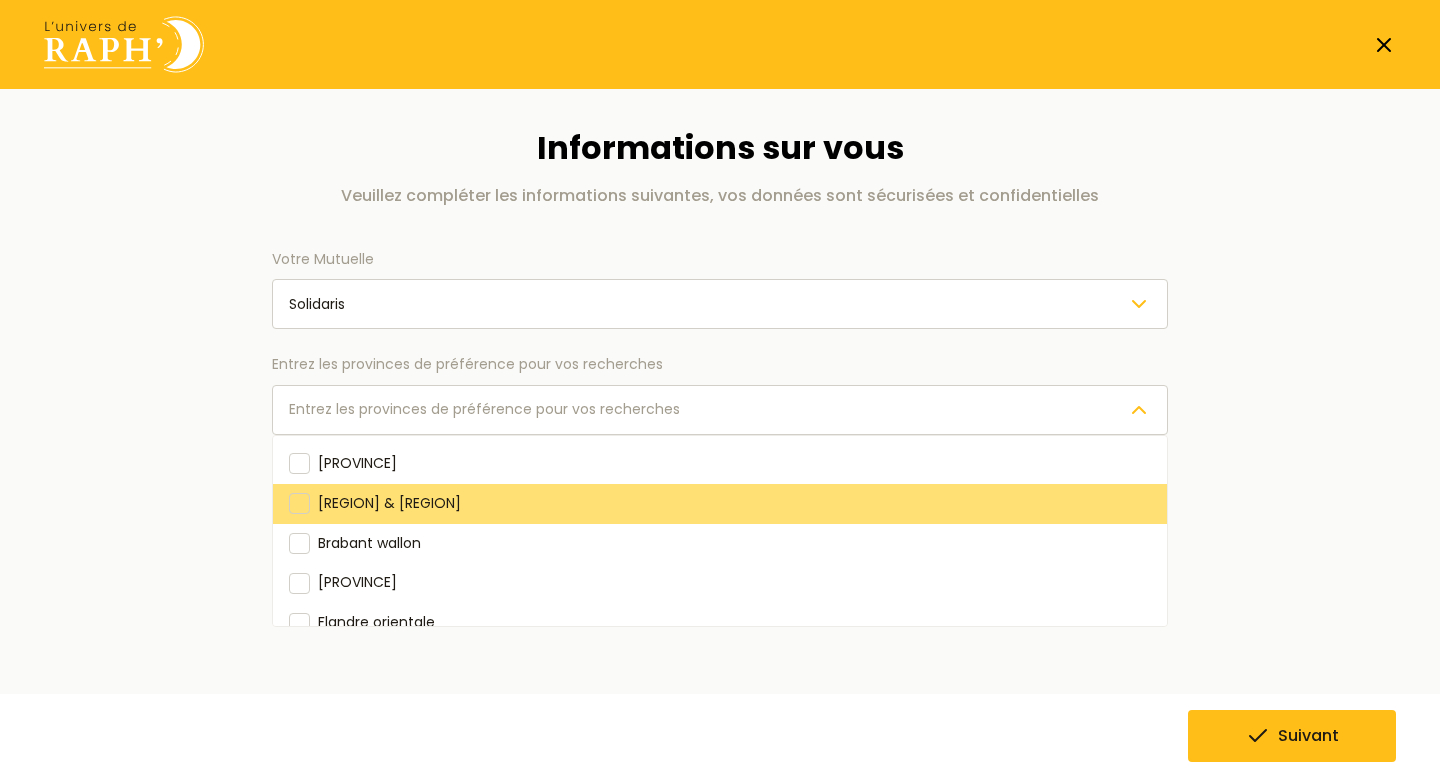 click on "[REGION] & [REGION]" at bounding box center (720, 504) 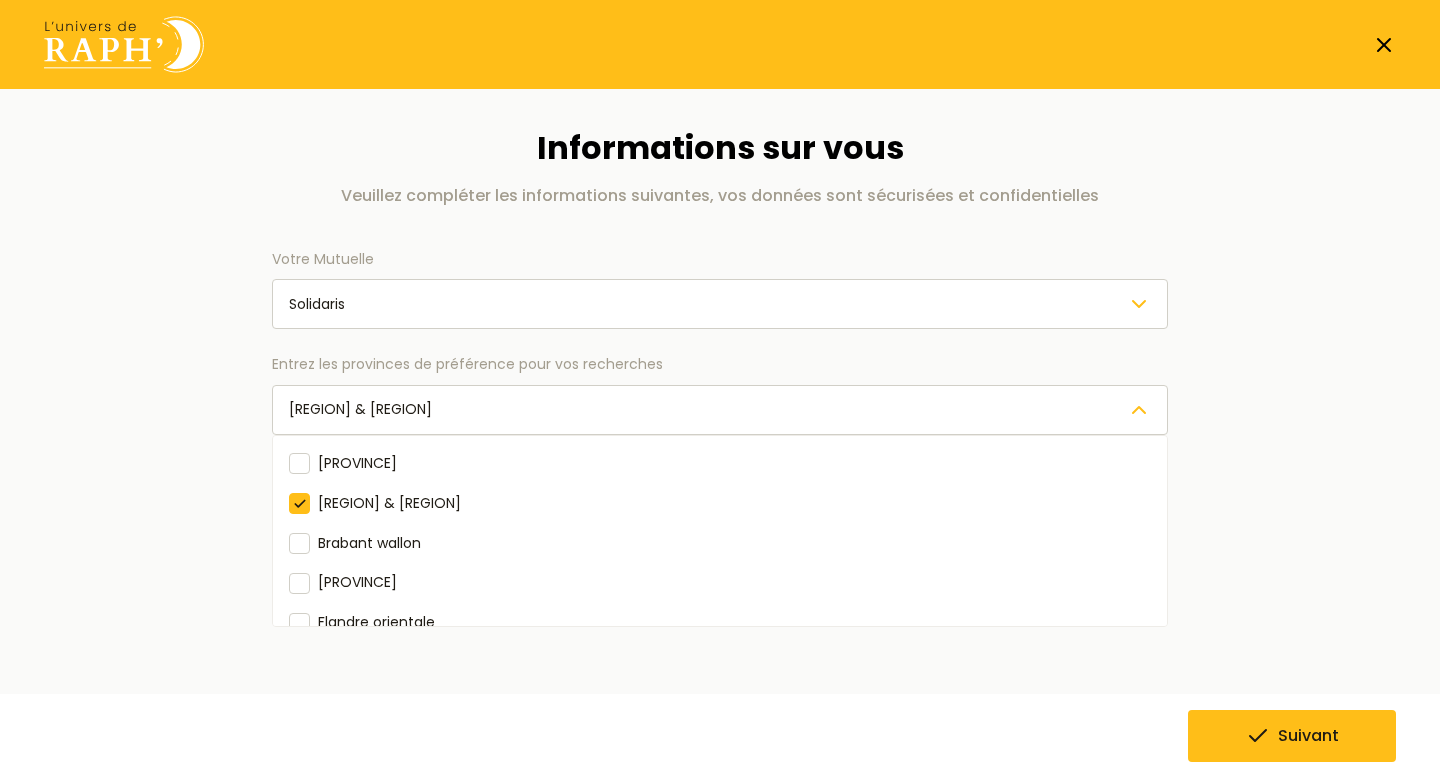 click on "Informations sur vous Veuillez compléter les informations suivantes, vos données sont sécurisées et confidentielles Votre Mutuelle Solidaris Entrez les provinces de préférence pour vos recherches Brabant flamand & Bruxelles Anvers Brabant flamand & Bruxelles Brabant wallon Flandre occidentale Flandre orientale Hainaut Liège Limbourg Luxembourg Namur Suivant" at bounding box center [720, 293] 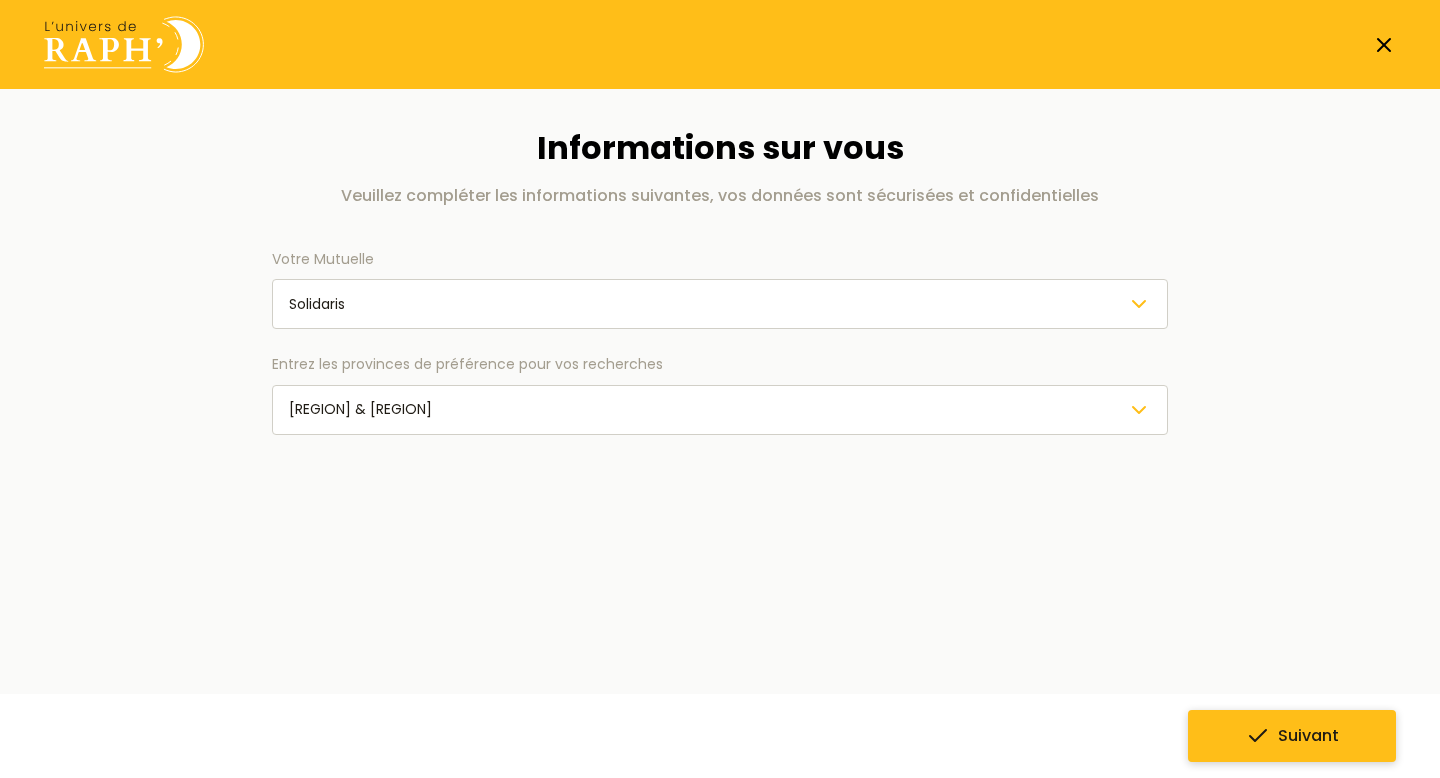 click on "Suivant" at bounding box center (1308, 736) 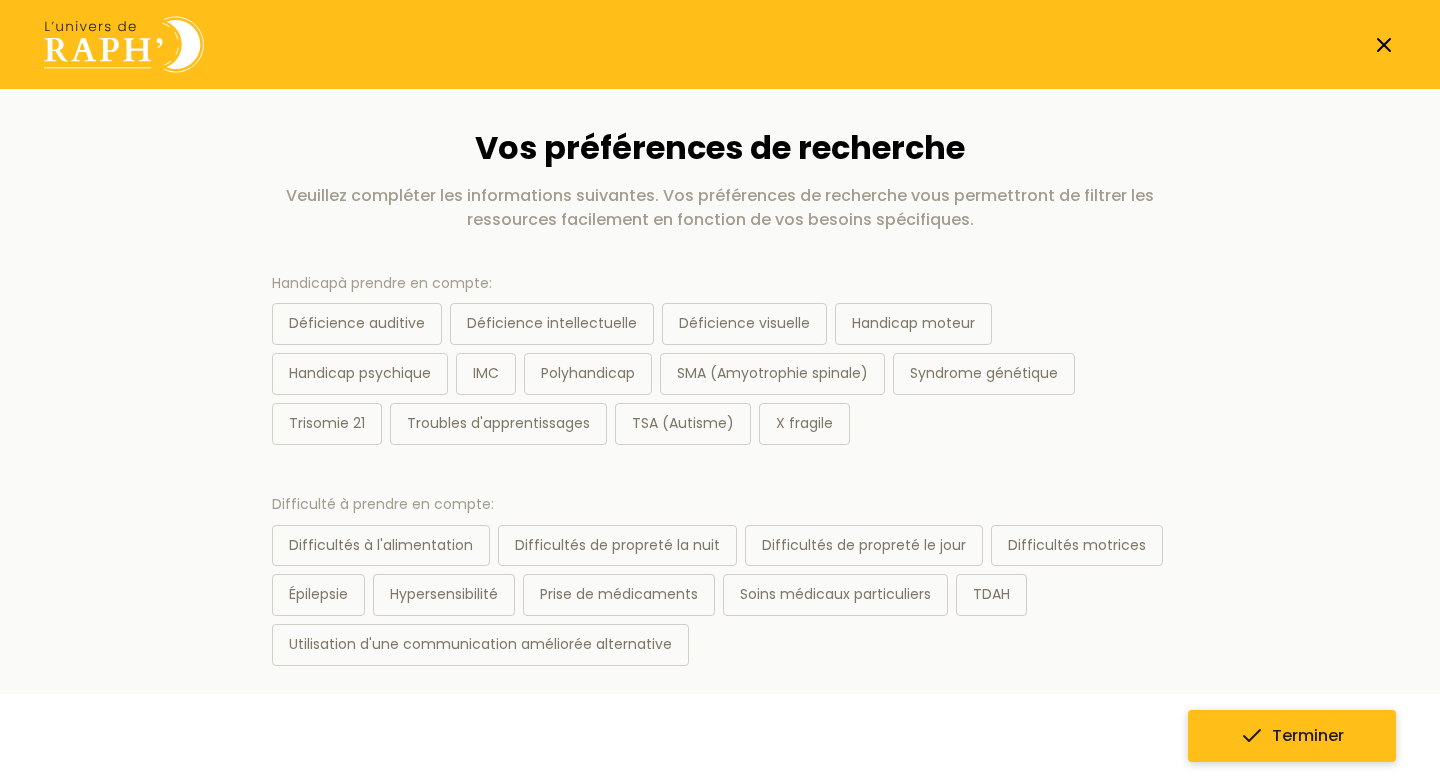 click on "Terminer" at bounding box center [1308, 736] 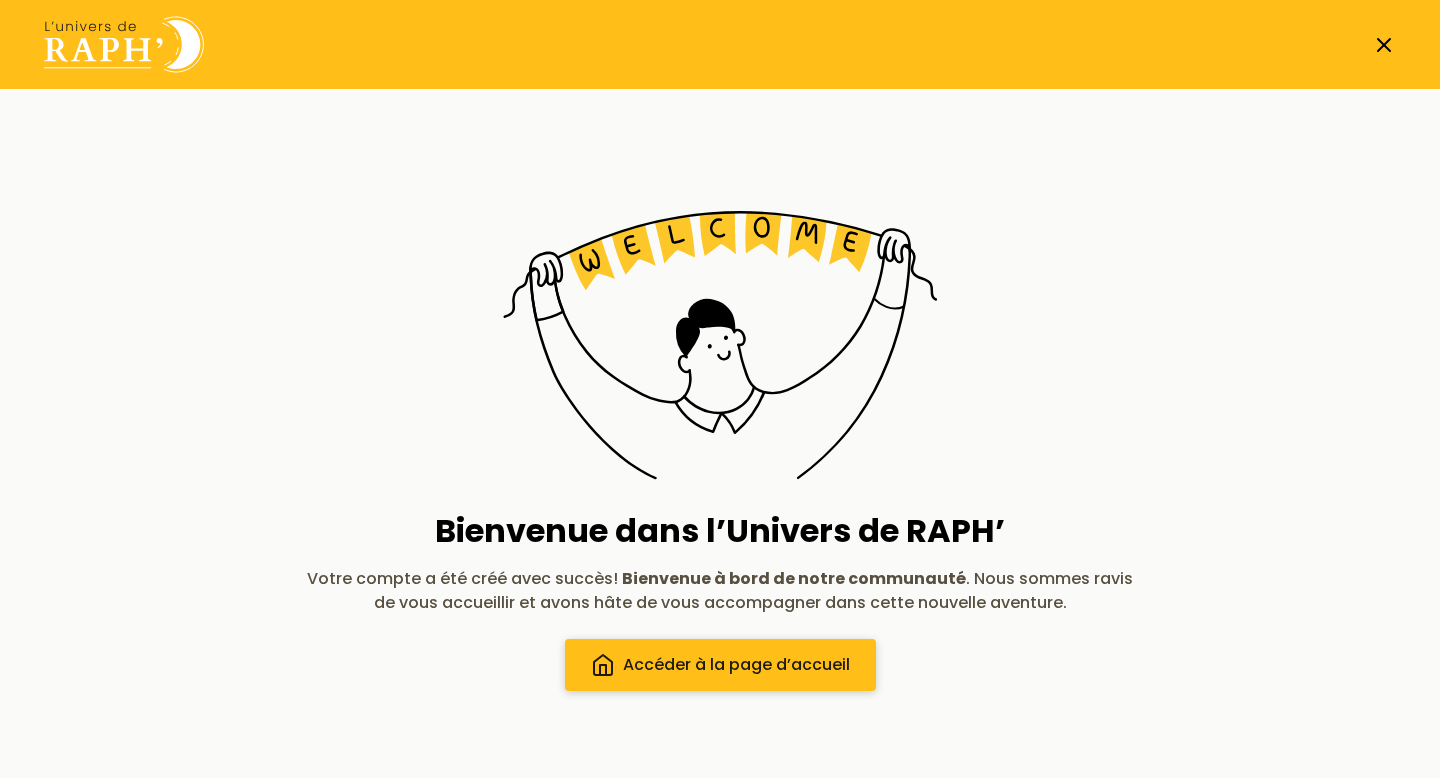 click on "Accéder à la page d’accueil" at bounding box center (736, 665) 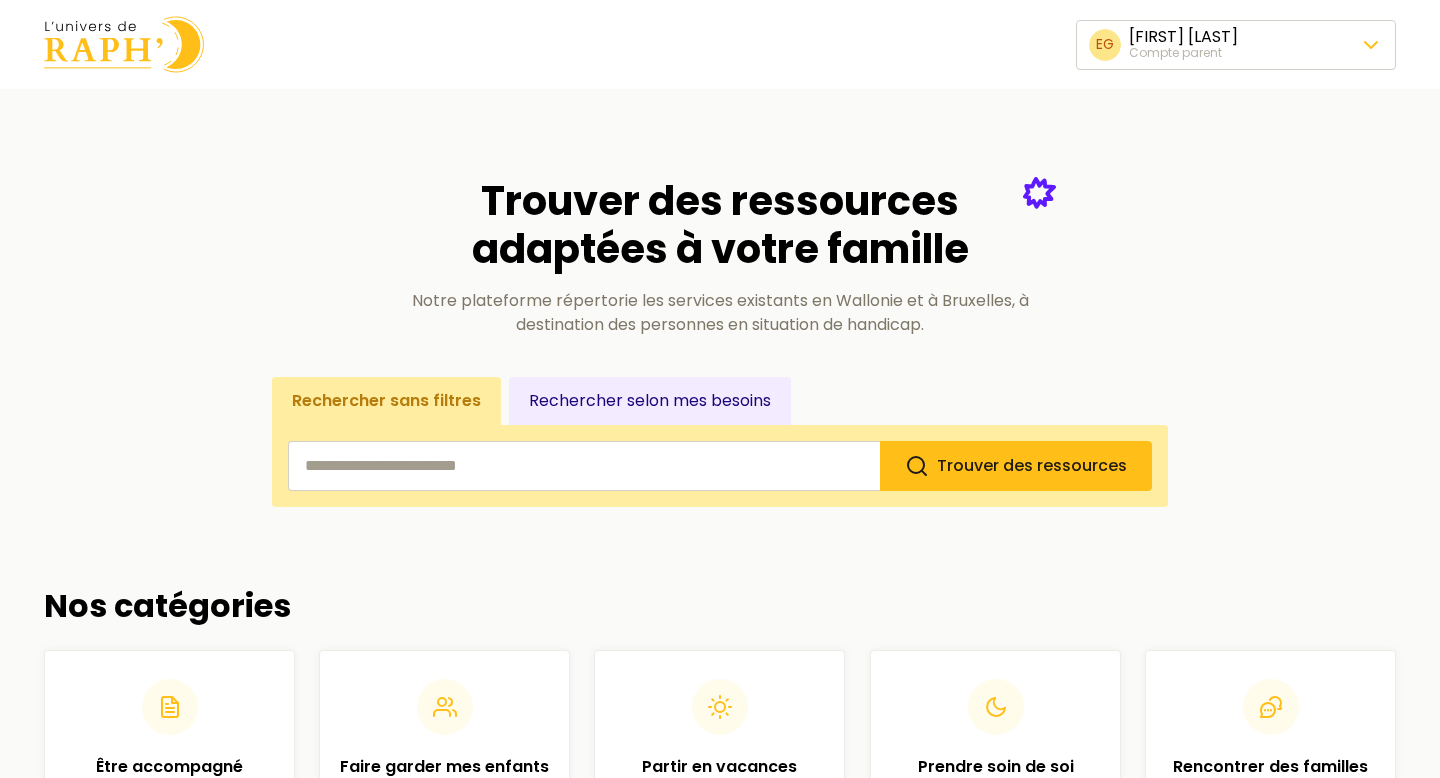click on "[LAST] [FIRST] [LAST] Compte parent Trouver des ressources adaptées à votre famille Notre plateforme répertorie les services existants en Wallonie et à Bruxelles, à destination des personnes en situation de handicap. Rechercher sans filtres Rechercher selon mes besoins Trouver des ressources Nos catégories Être accompagné Aide administrative, service social, aide au quotidien… 91 ressources Faire garder mes enfants Babysitting adapté, crèches inclusives, hébergements… 59 ressources Partir en vacances Séjours, vacances avec ou sans son enfant… 27 ressources Prendre soin de soi Activités pour prendre soin de soi, de son couple… 51 ressources Rencontrer des familles Groupes de parole, groupe de travail, événements… 42 ressources Se déplacer Transports en commun, services de transport, équipements de transport… 14 ressources S'engager Groupes de travail, bénévolat, actions pour le handicap… 21 ressources Trouver des idées de cadeaux 27 ressources 63 ressources" at bounding box center (720, 1031) 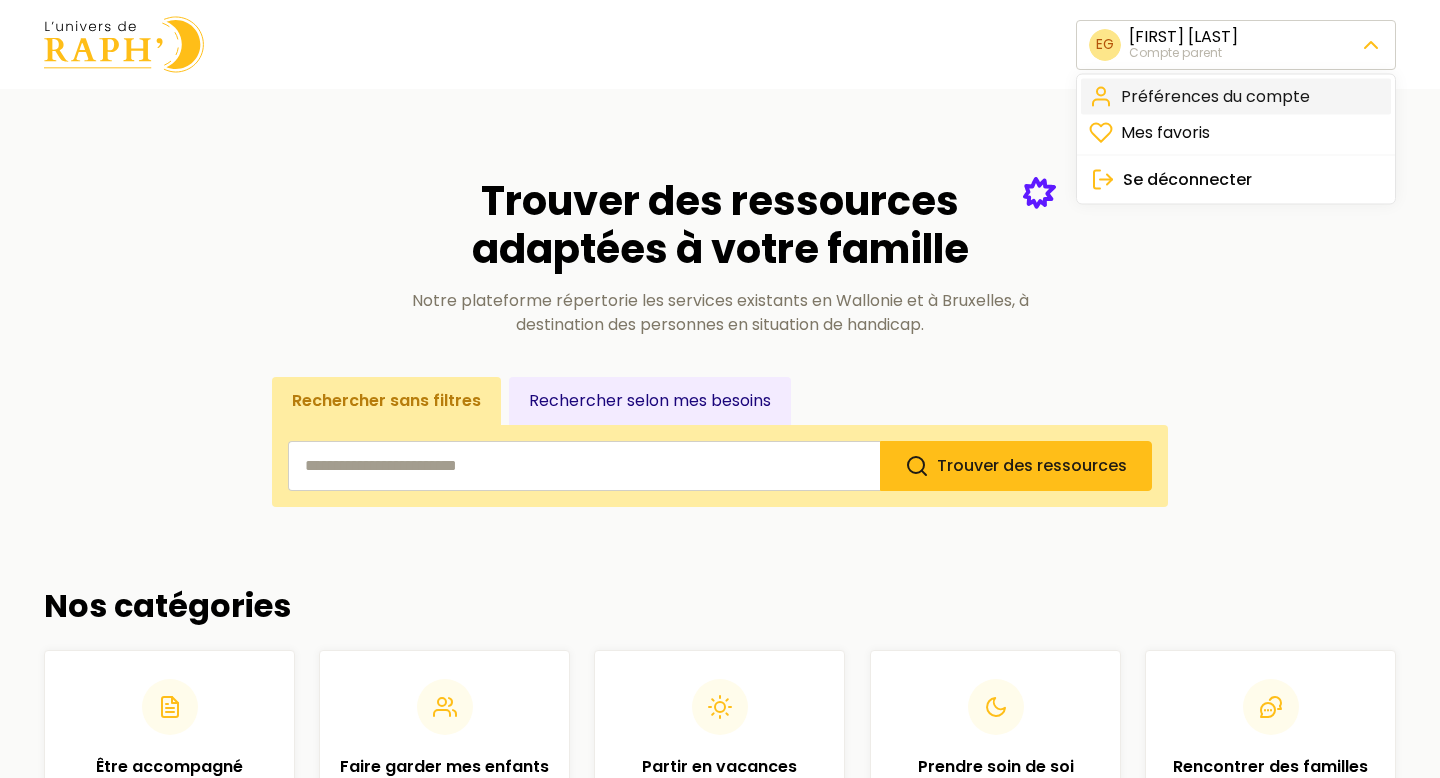 click on "Préférences du compte" at bounding box center [1236, 97] 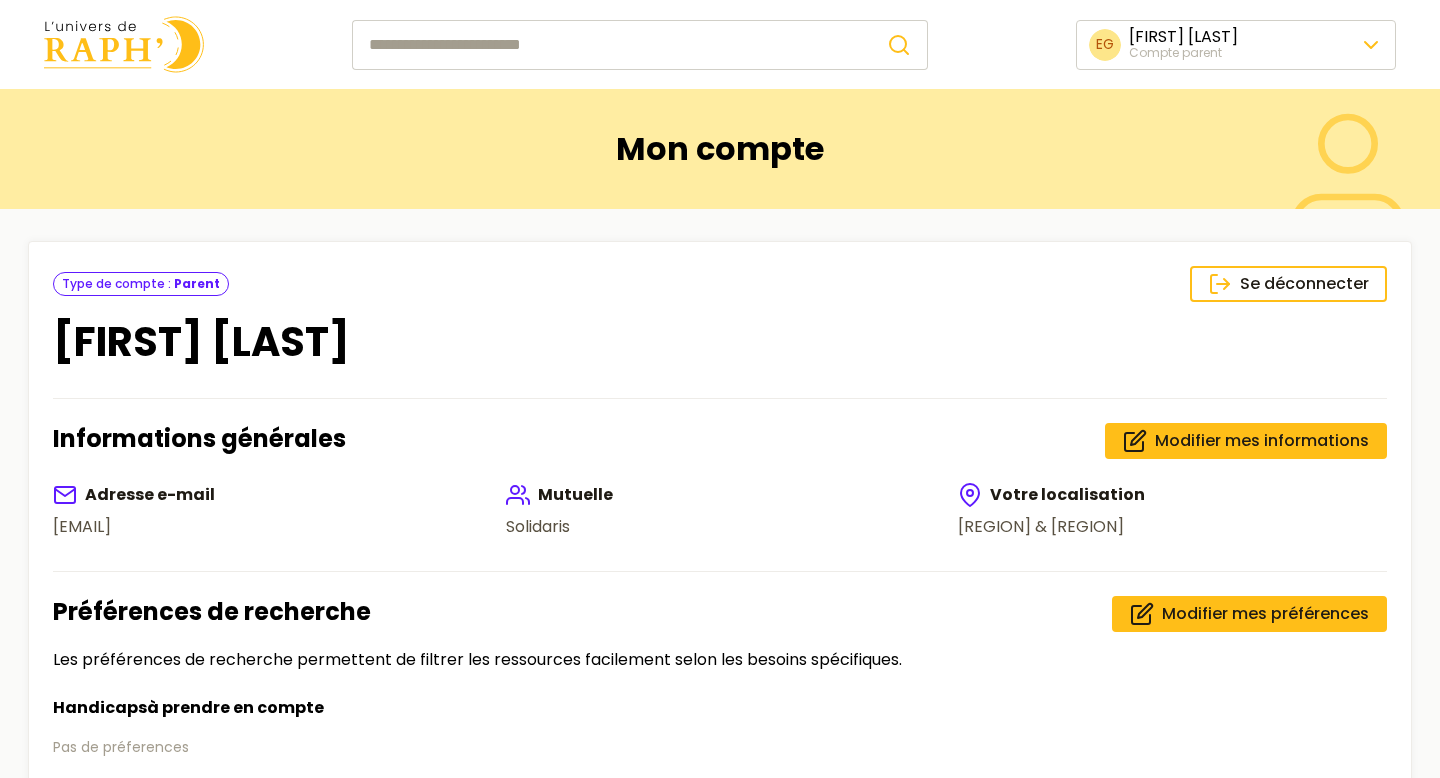 click on "[LAST] [FIRST] [LAST] Compte parent Mon compte Se déconnecter Type de compte : Parent [FIRST] [LAST] Informations générales Modifier mes informations Adresse e-mail [EMAIL] Mutuelle Solidaris Votre localisation Brabant flamand & Bruxelles Préférences de recherche Modifier mes préférences Les préférences de recherche permettent de filtrer les ressources facilement selon les besoins spécifiques. Handicaps à prendre en compte Pas de préferences Difficulté à prendre en compte Pas de préferences Vous souhaitez nous aider ? L'Univers de RAPH', c'est plus qu’une ASBL et cela est possible grâce à vous. Nous soutenir Vous connaissez un service qui n’est pas encore sur la plateforme ? Contactez-nous © 2025 Tout droit réservé Préférences de cookies Privacy policy À propos de l'Univers de RAPH' by" at bounding box center (720, 668) 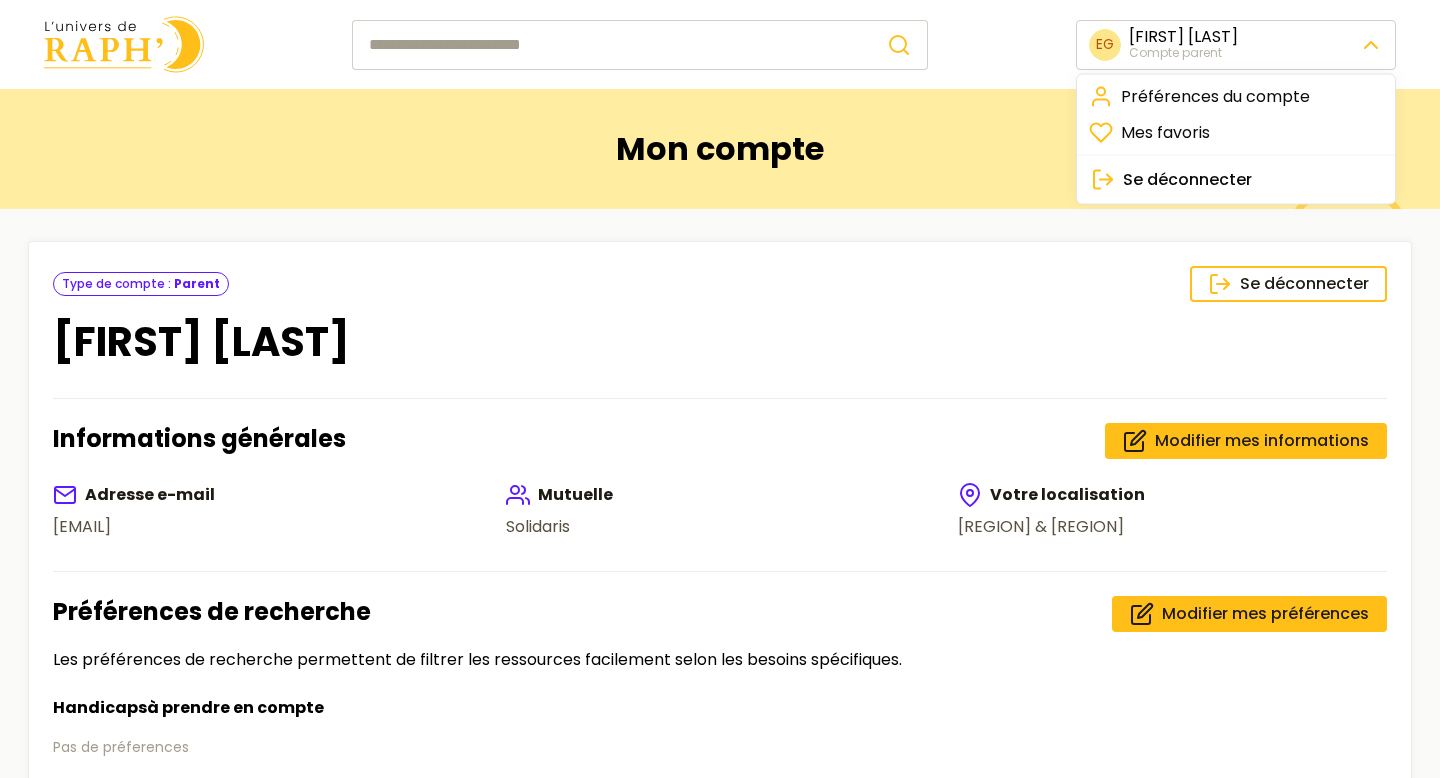 click on "Se déconnecter" at bounding box center [1236, 180] 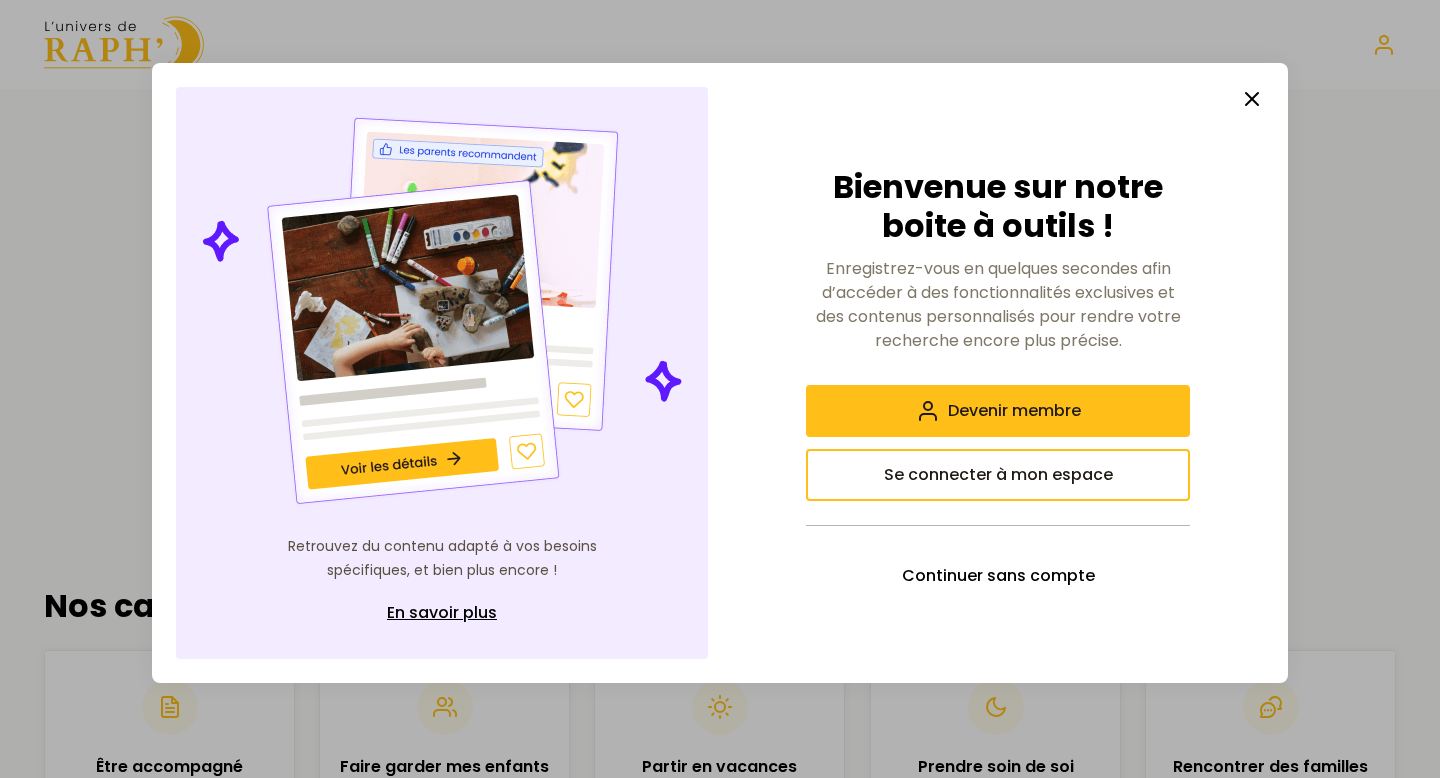 scroll, scrollTop: 0, scrollLeft: 0, axis: both 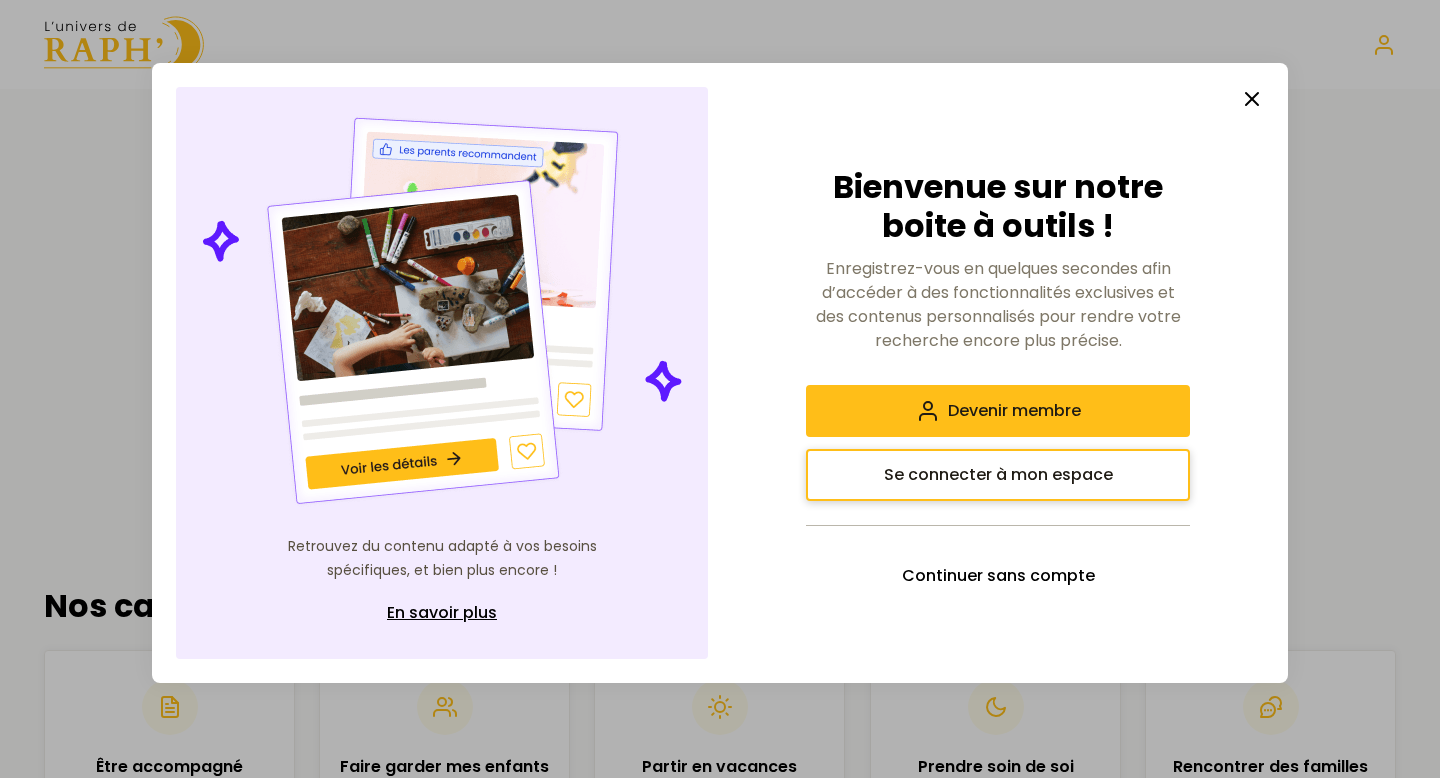 click on "Se connecter à mon espace" at bounding box center (998, 475) 